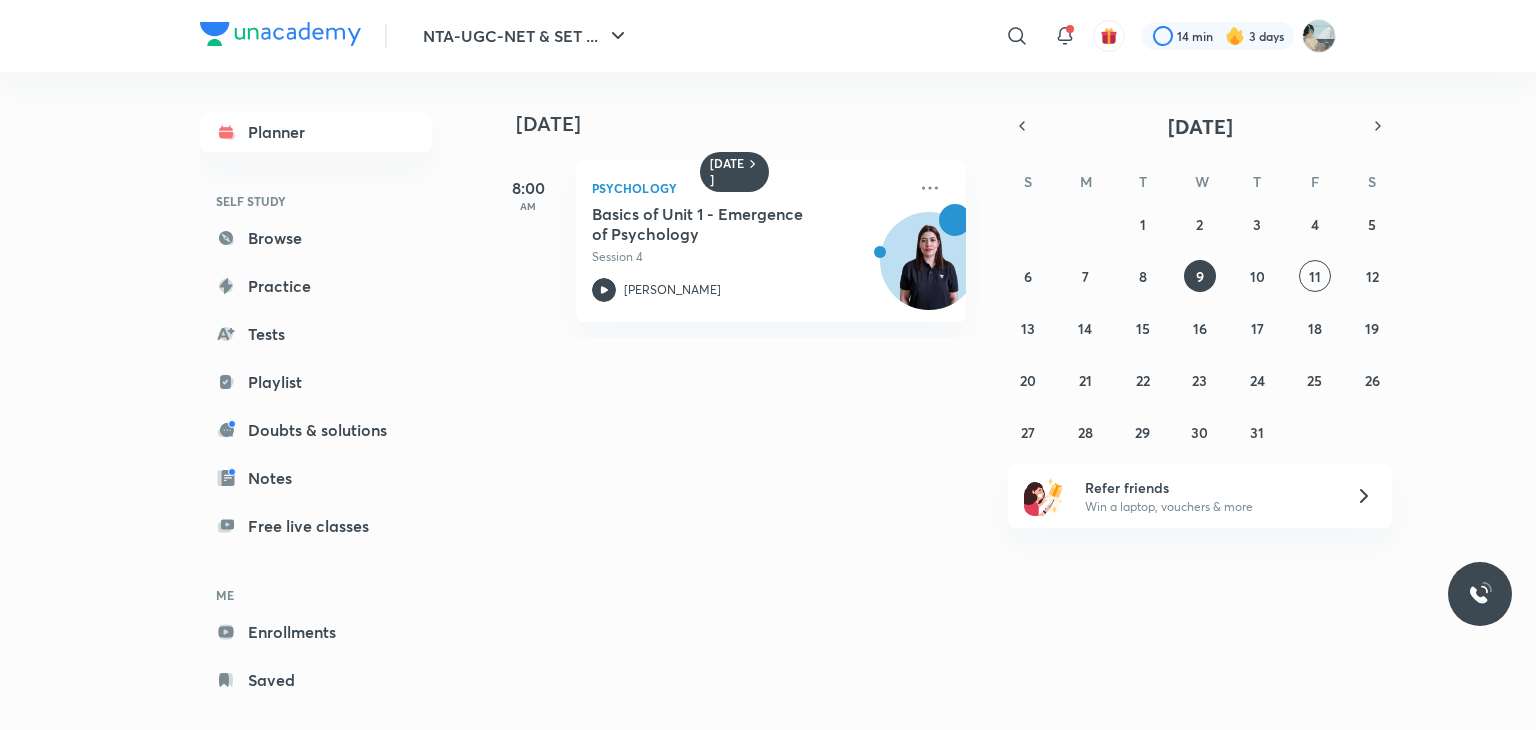 scroll, scrollTop: 0, scrollLeft: 0, axis: both 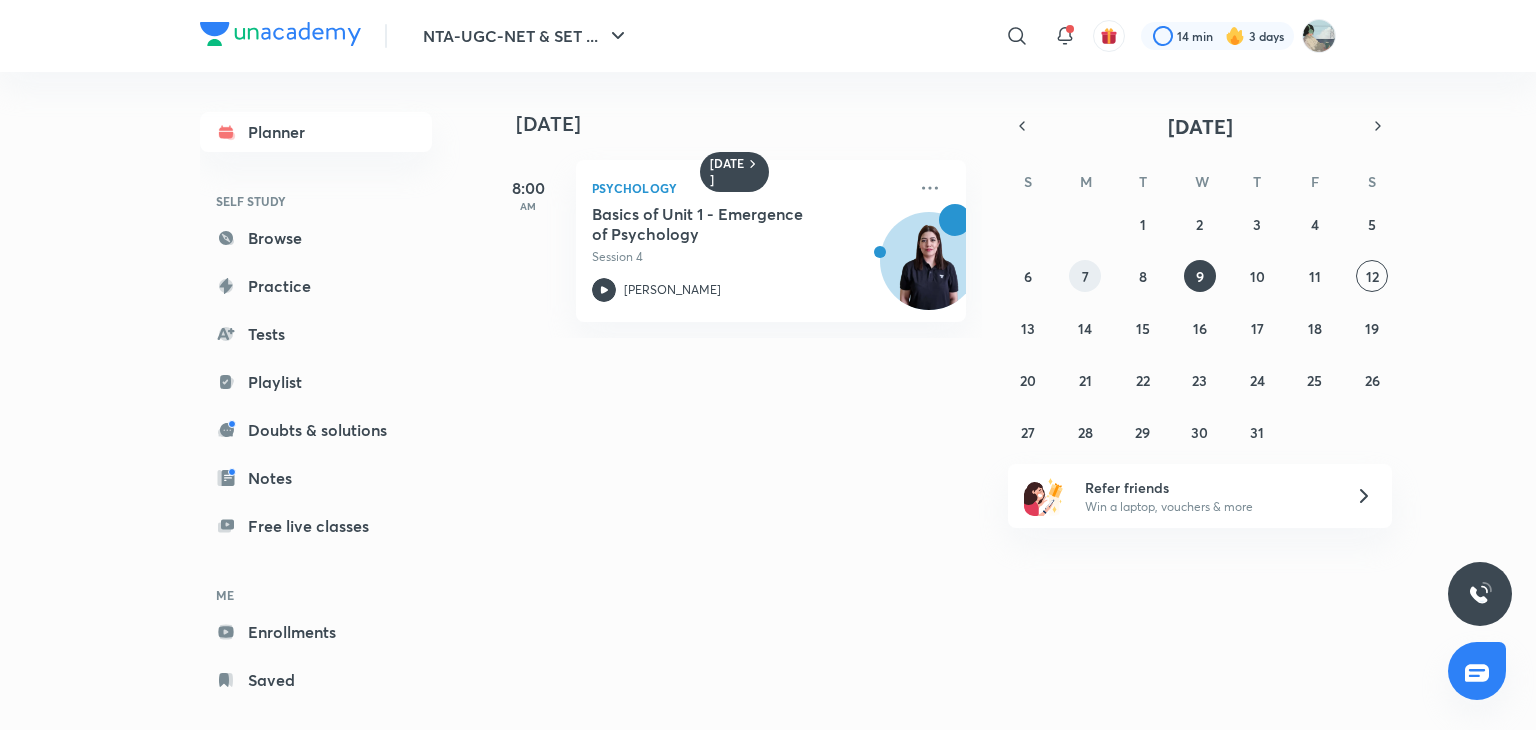 click on "7" at bounding box center (1085, 276) 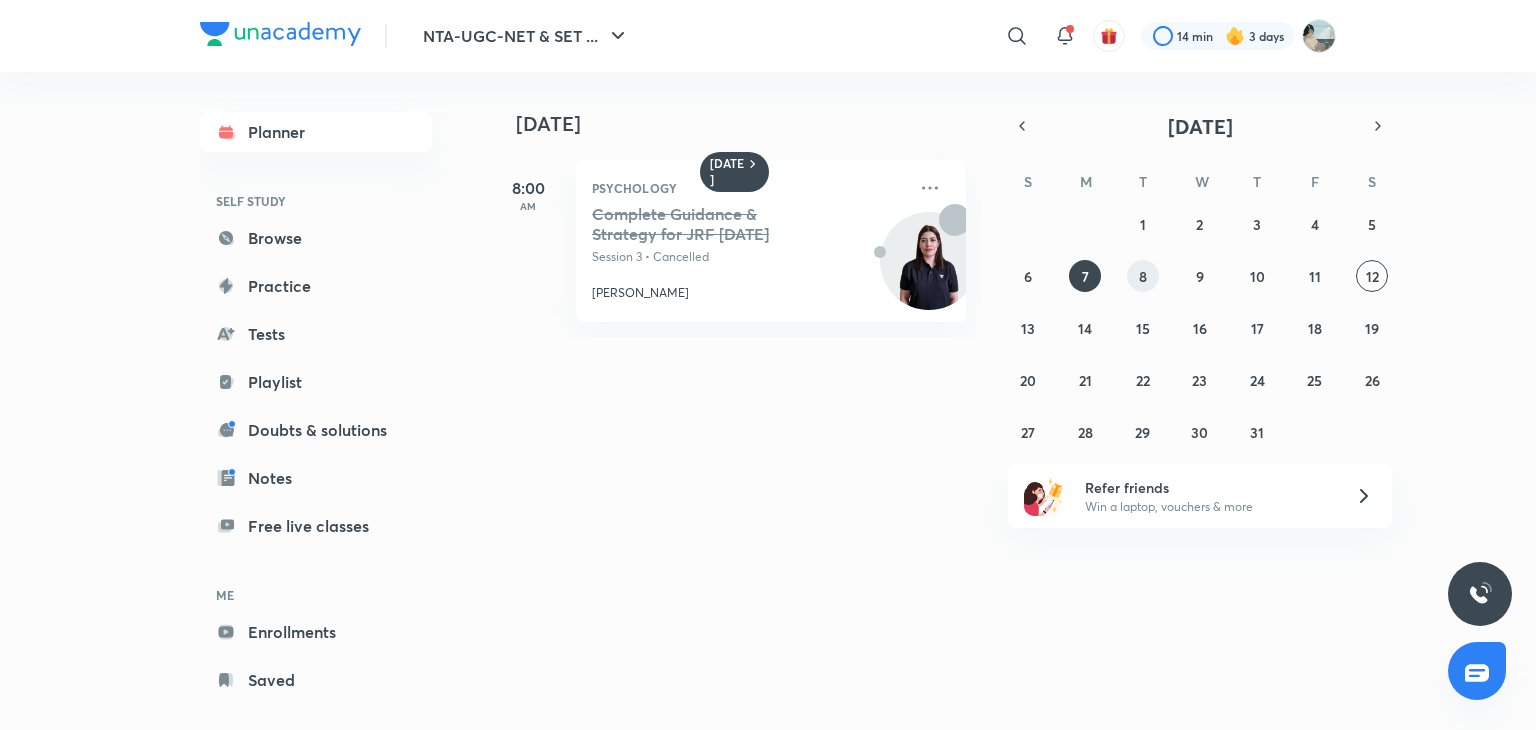 click on "8" at bounding box center [1143, 276] 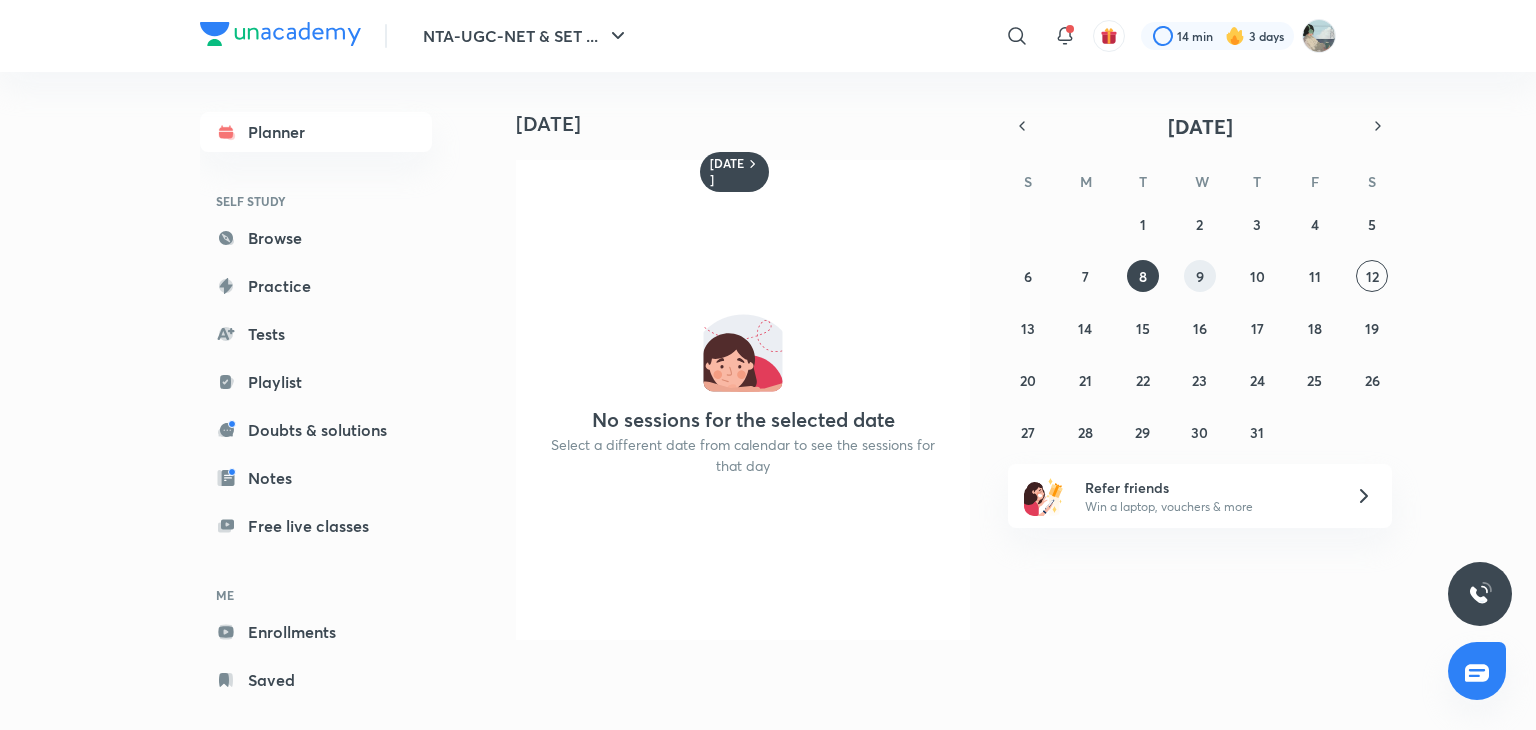 click on "9" at bounding box center (1200, 276) 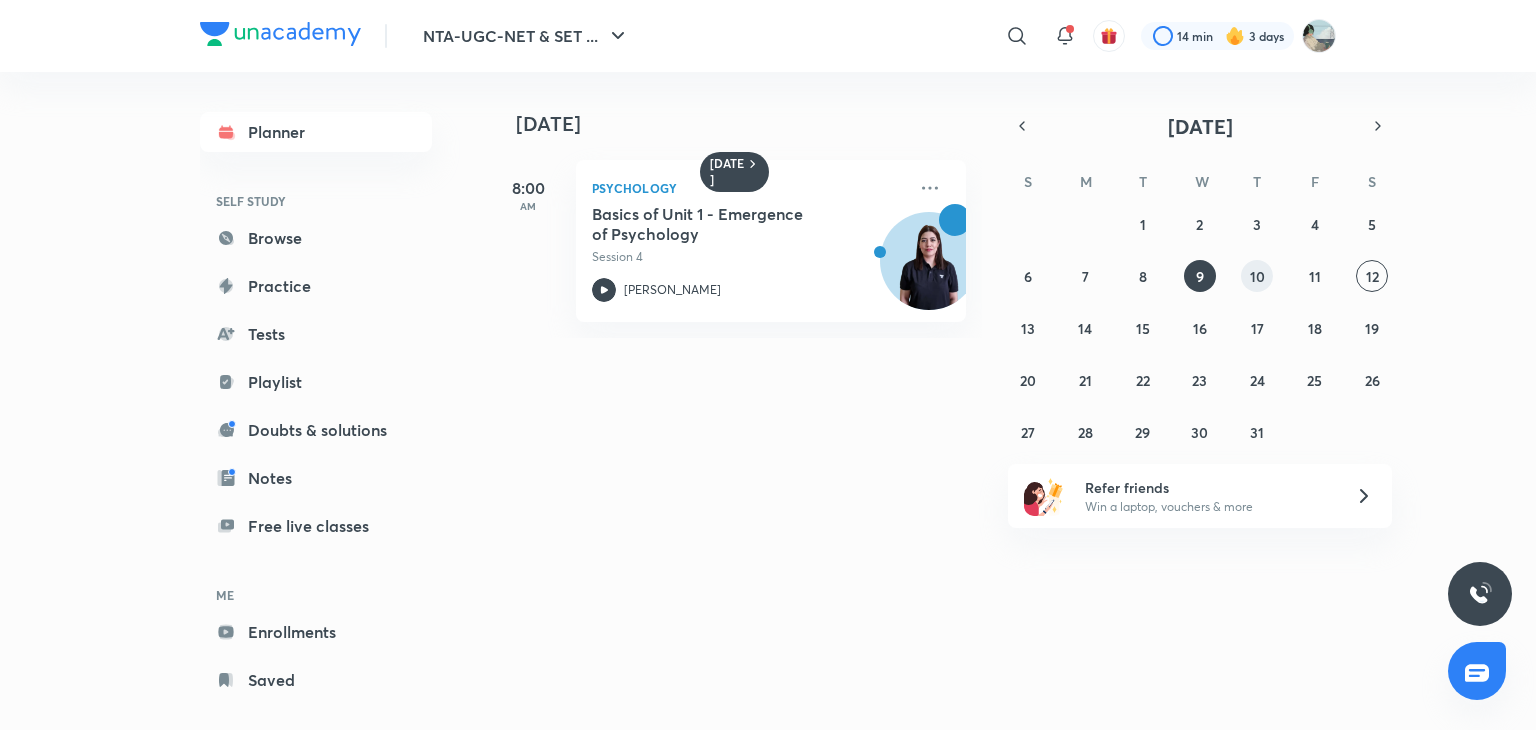 click on "10" at bounding box center (1257, 276) 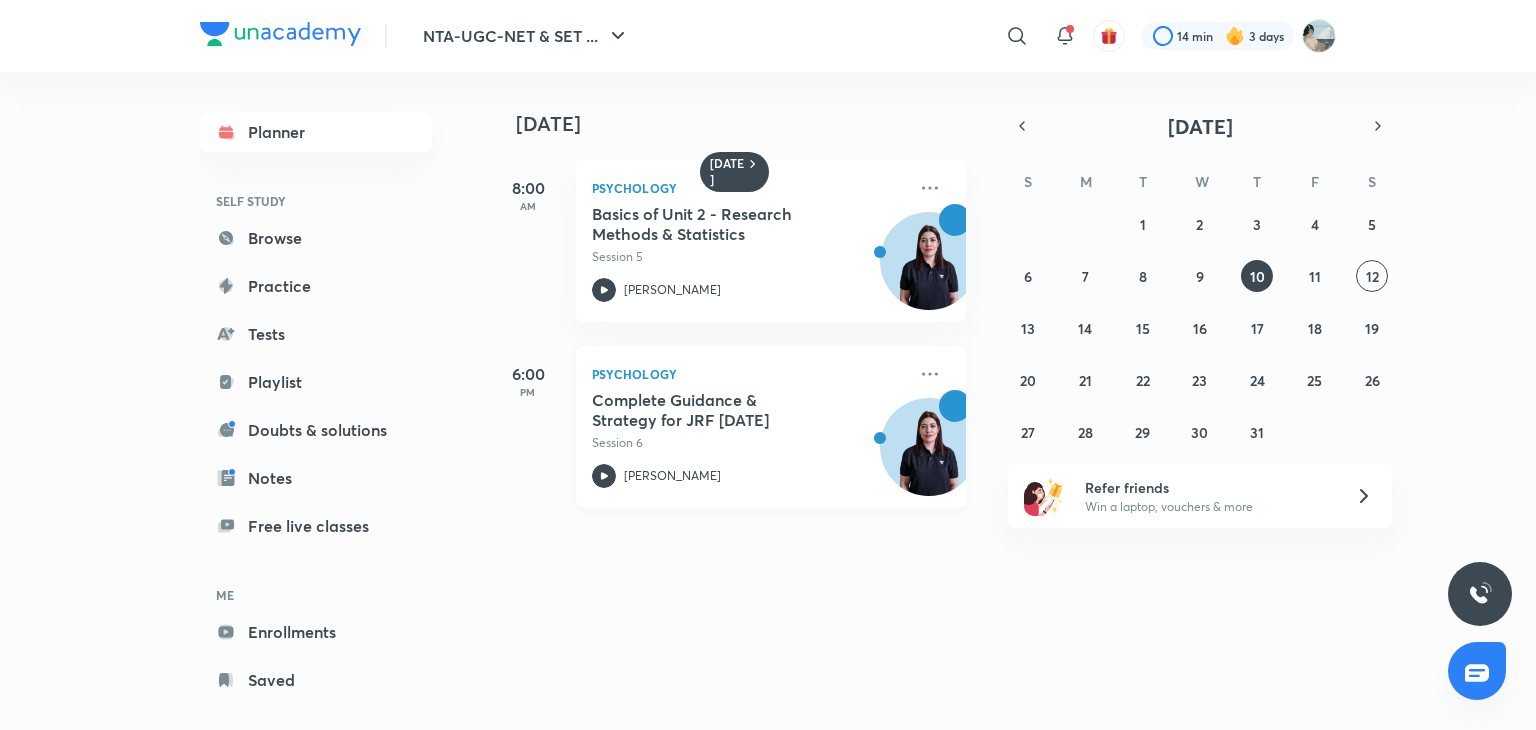click on "Session 6" at bounding box center (749, 443) 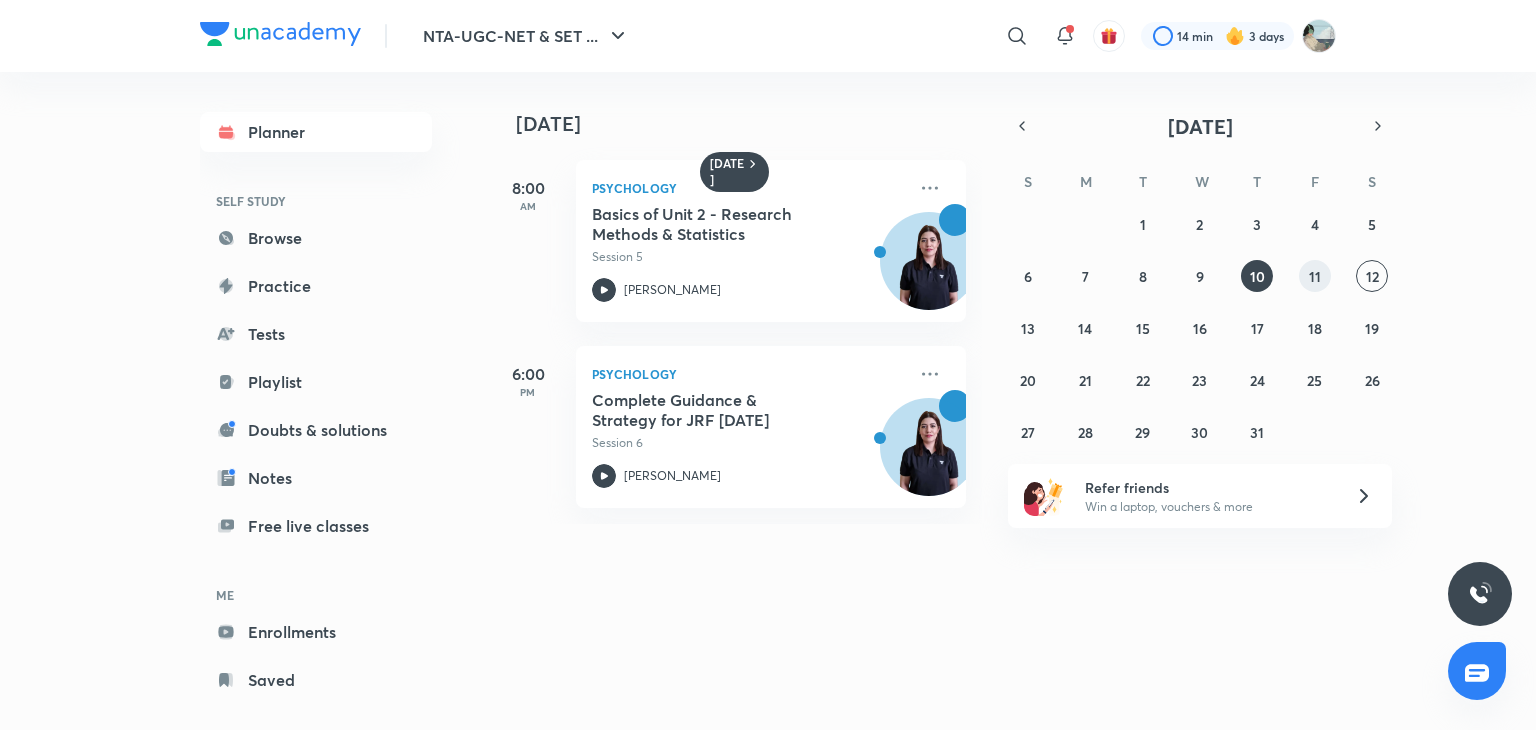 click on "11" at bounding box center [1315, 276] 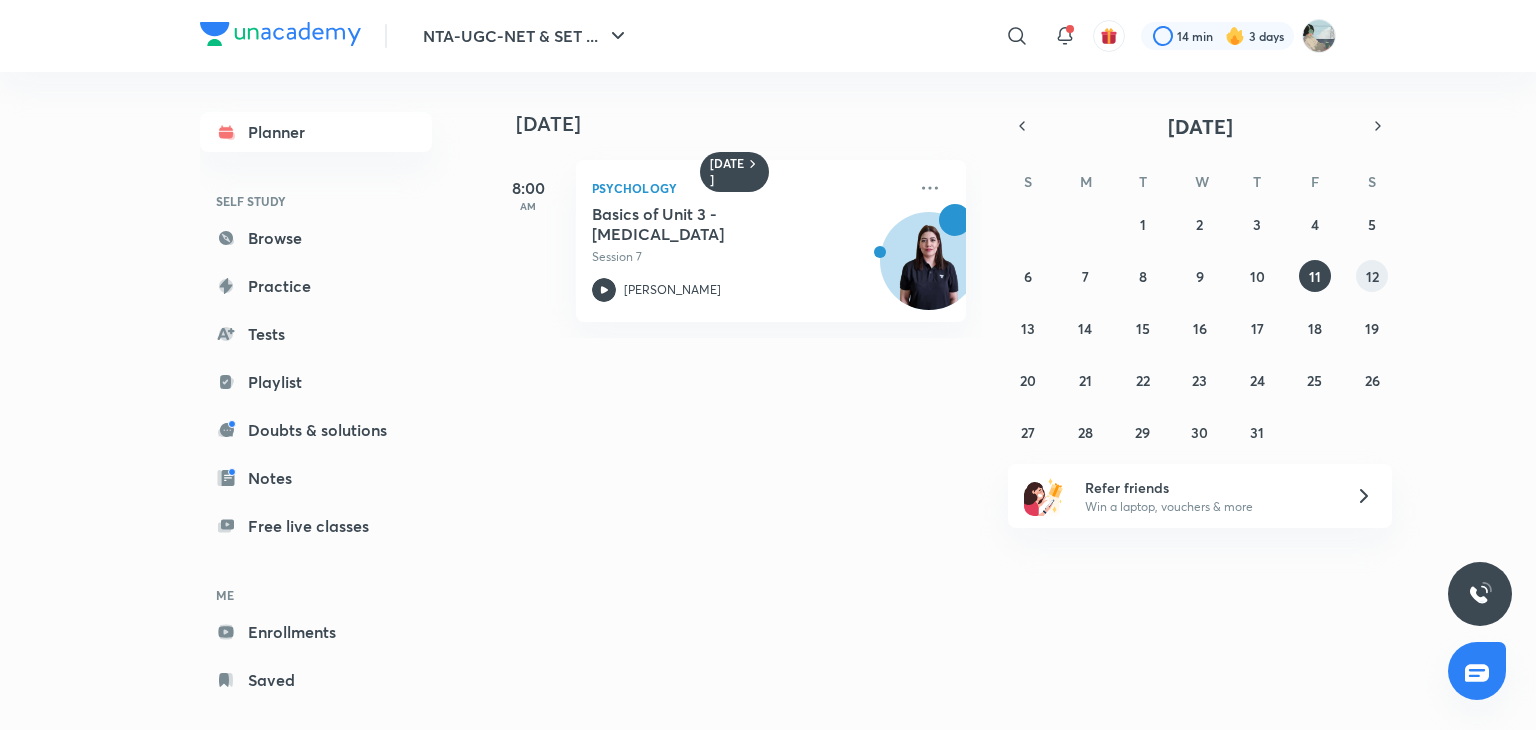 click on "12" at bounding box center [1372, 276] 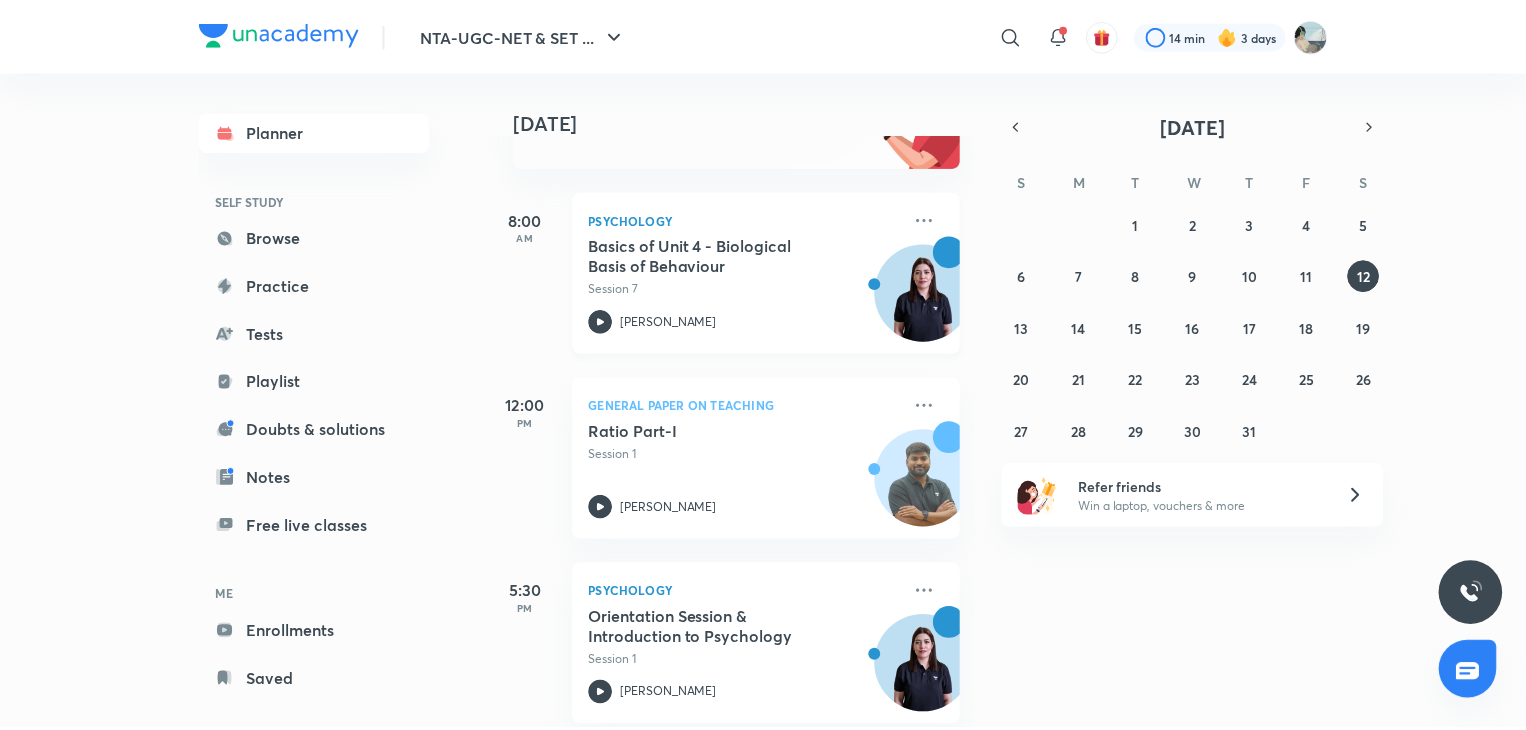 scroll, scrollTop: 272, scrollLeft: 0, axis: vertical 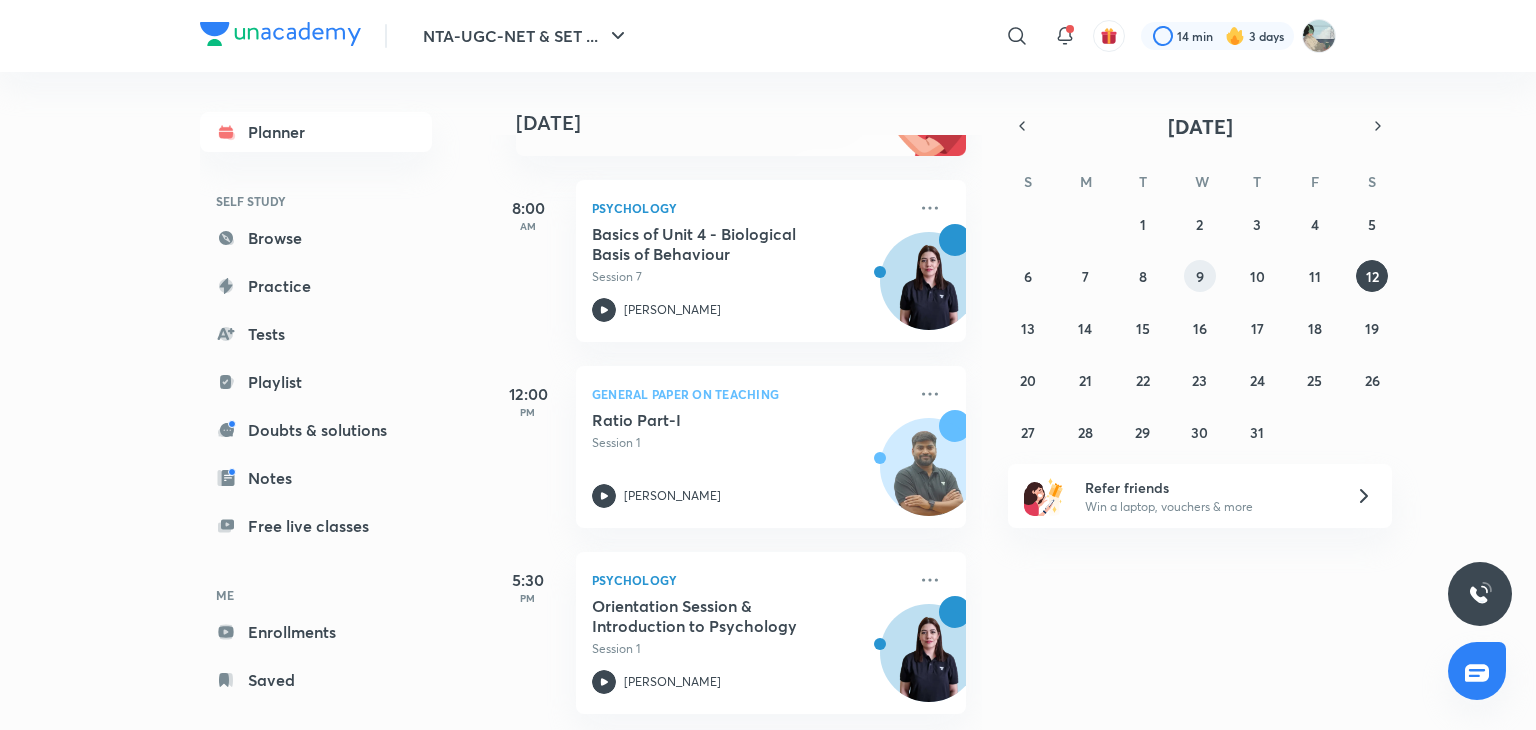 click on "9" at bounding box center [1200, 276] 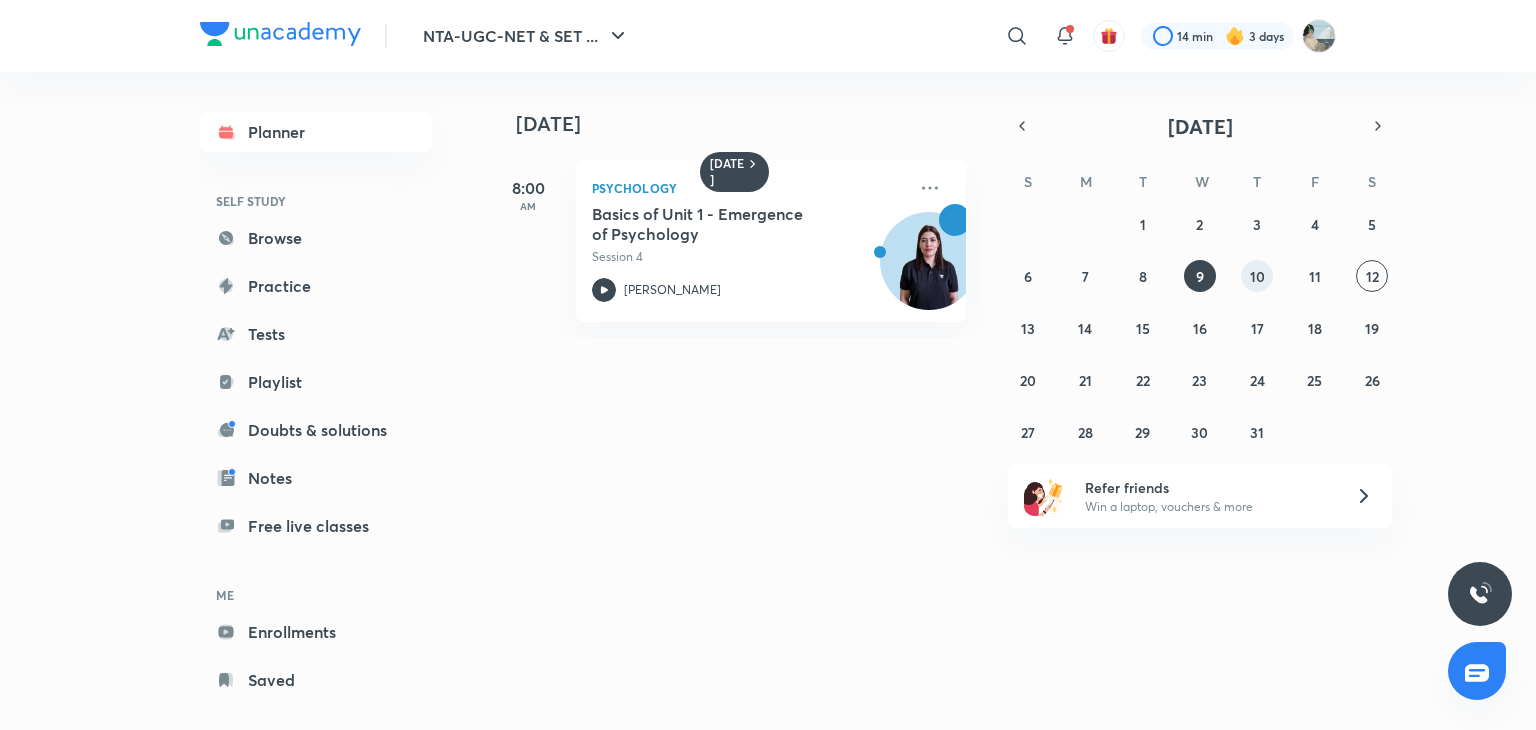 click on "10" at bounding box center (1257, 276) 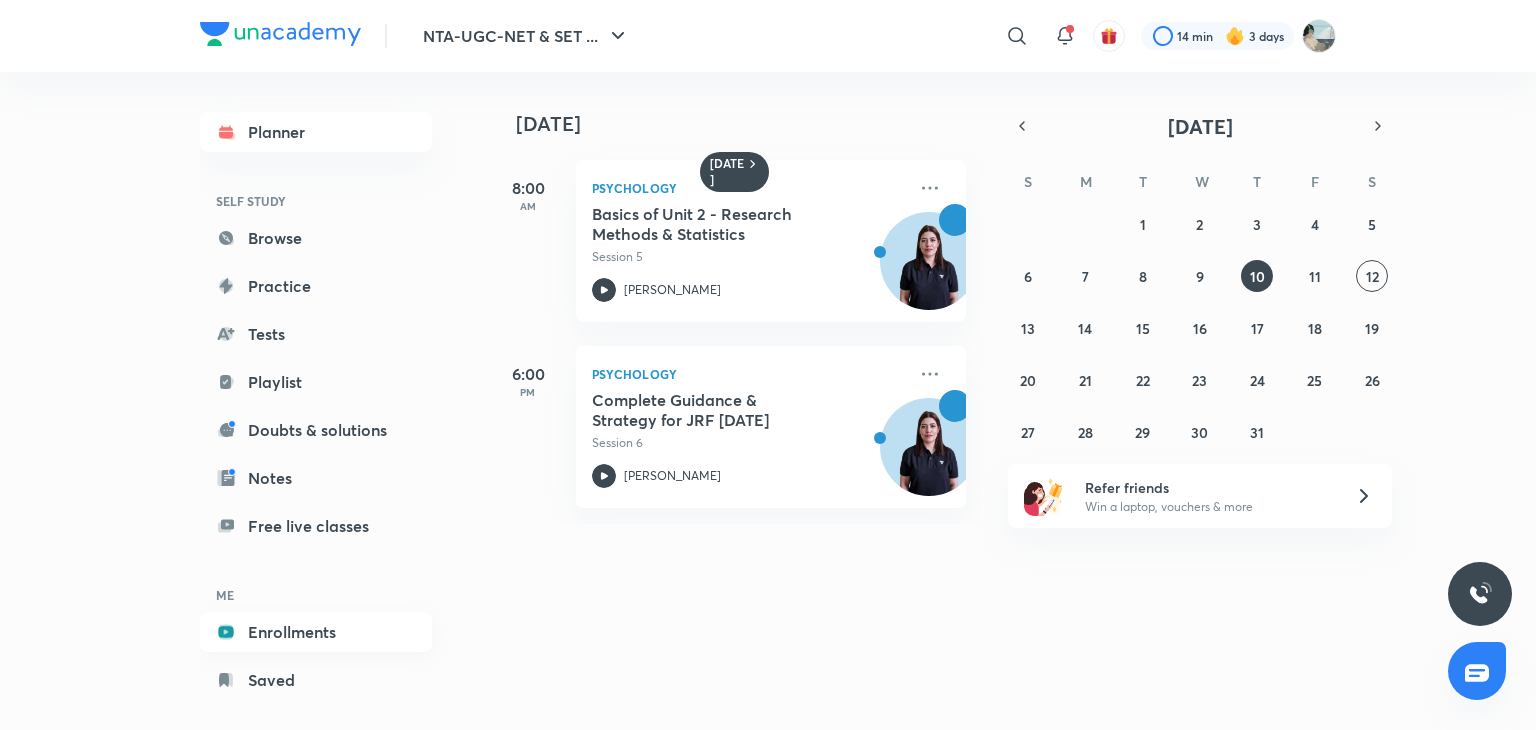 click on "Enrollments" at bounding box center [316, 632] 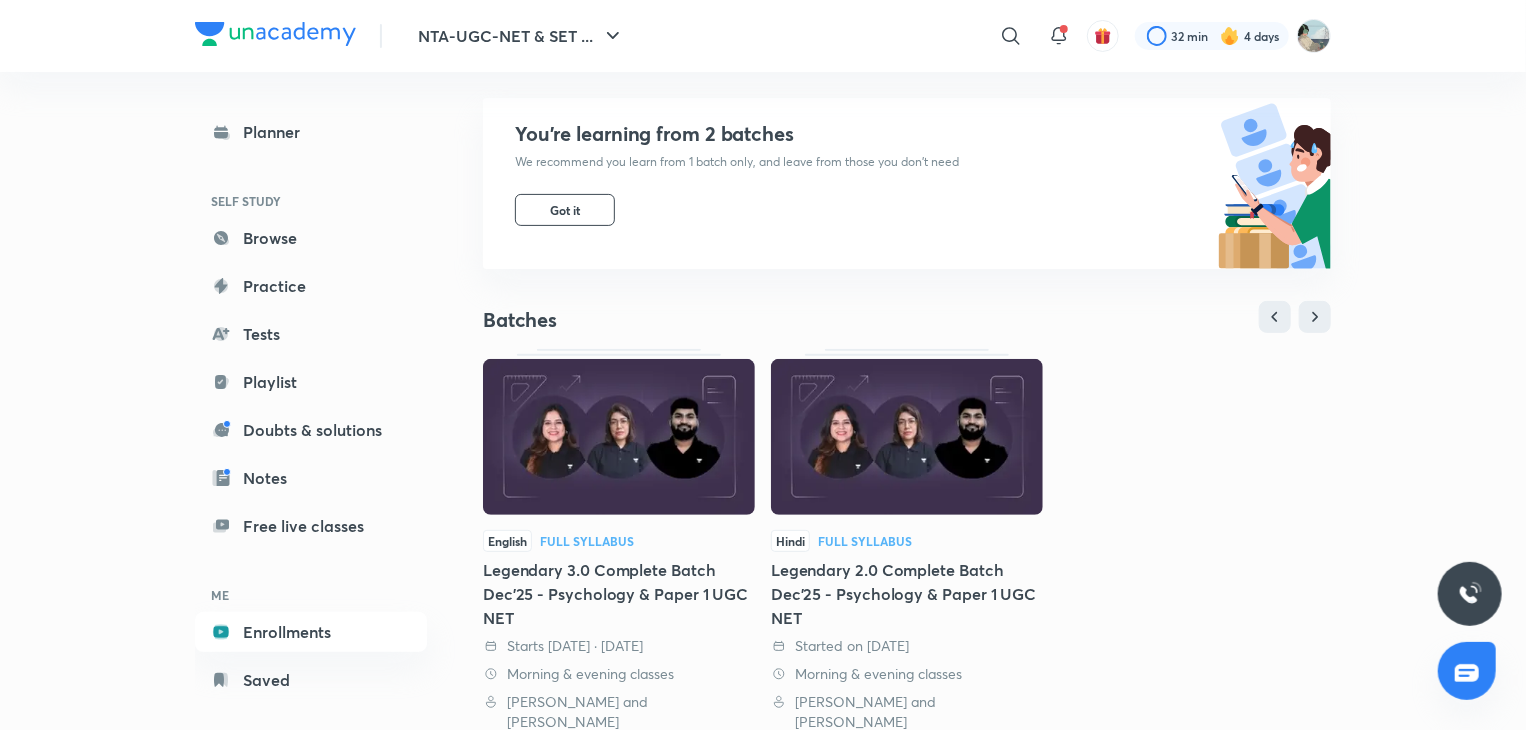 scroll, scrollTop: 424, scrollLeft: 0, axis: vertical 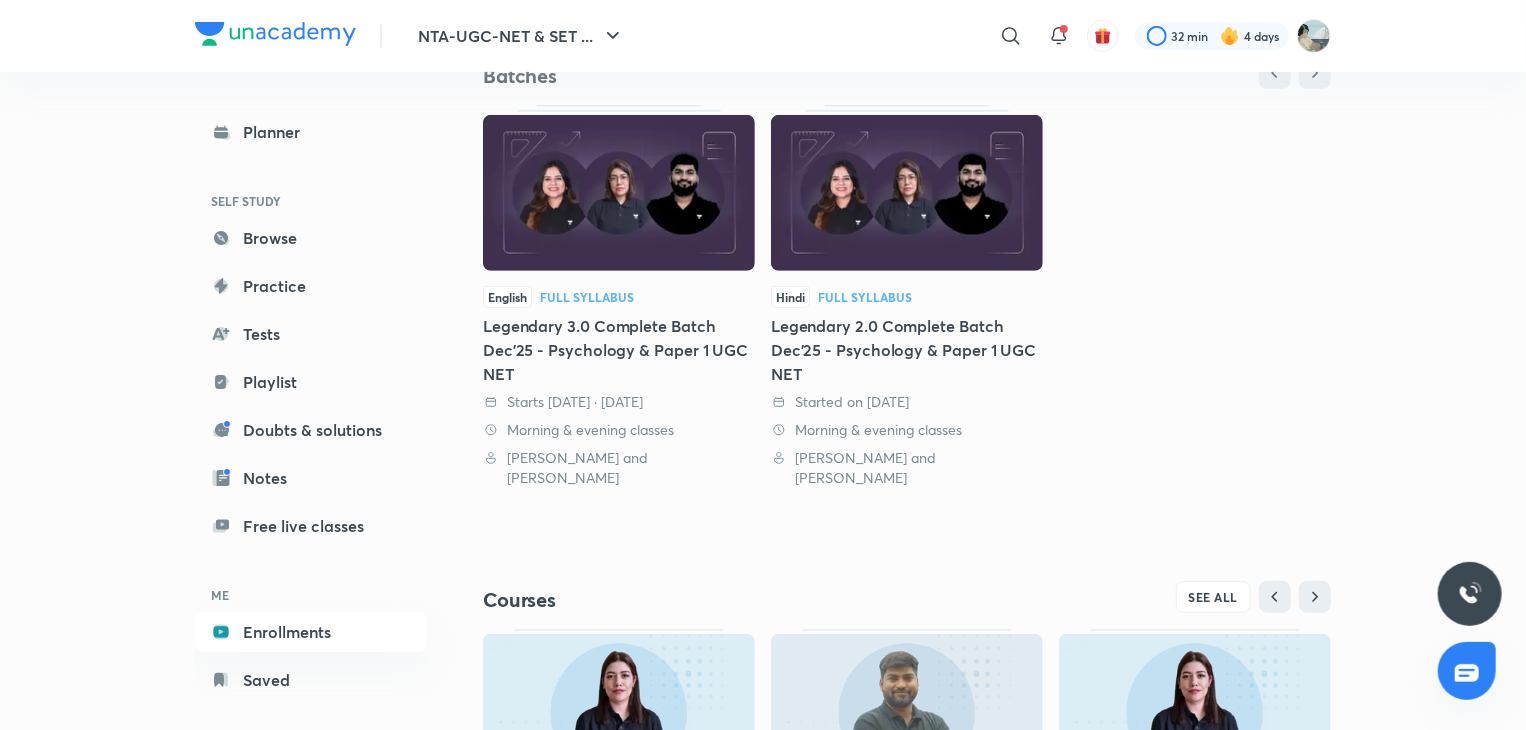 click on "Legendary 3.0 Complete Batch Dec'25 - Psychology & Paper 1 UGC NET" at bounding box center (619, 350) 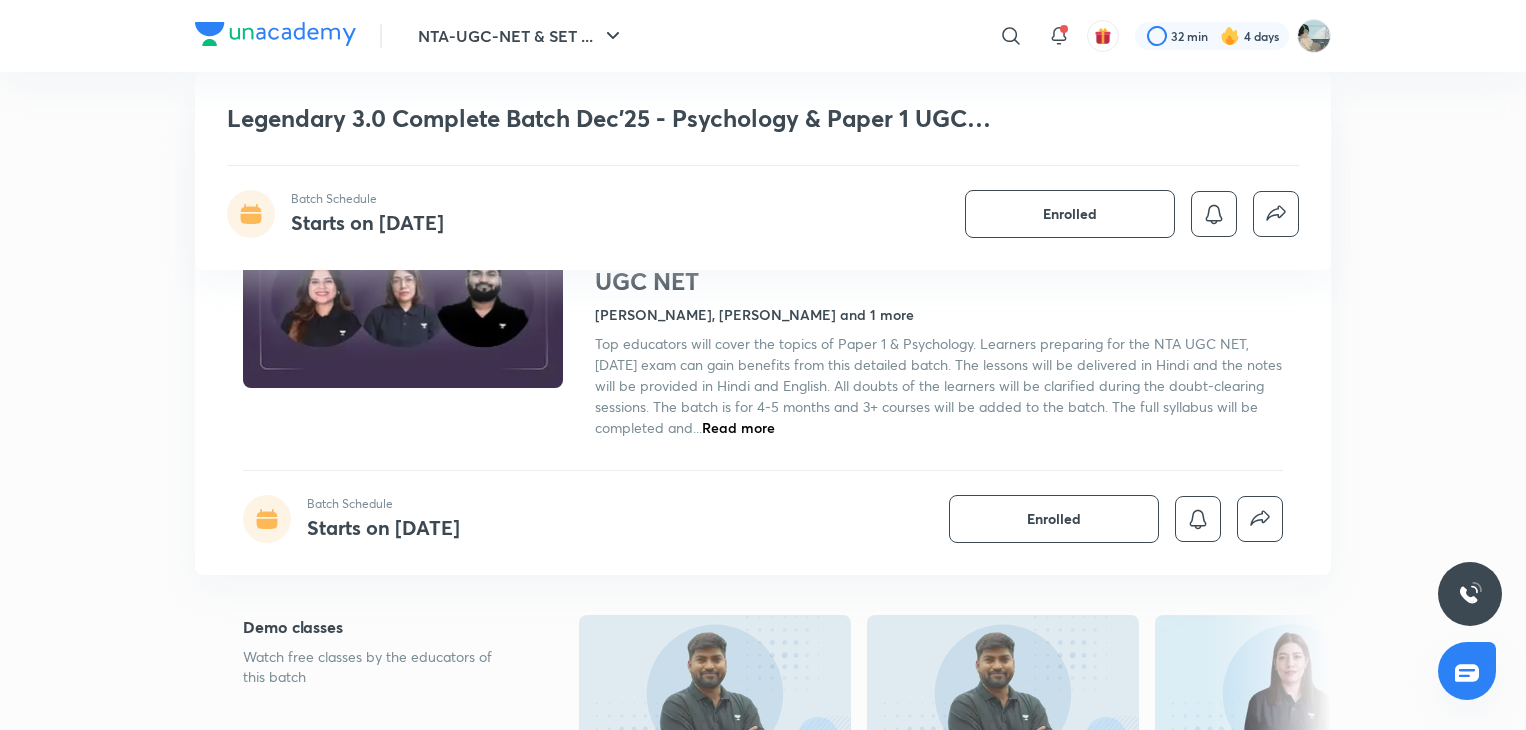 scroll, scrollTop: 1010, scrollLeft: 0, axis: vertical 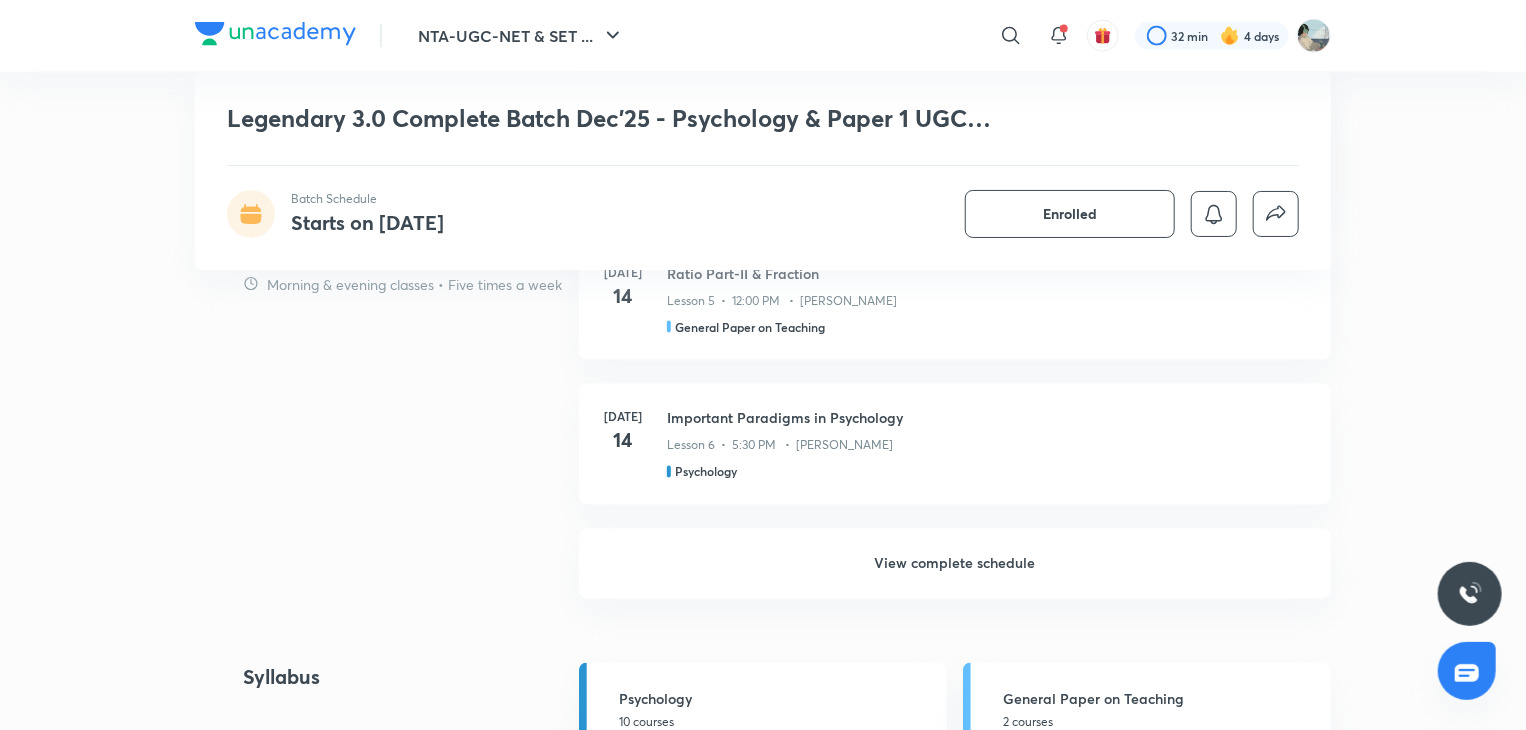 click on "View complete schedule" at bounding box center [955, 564] 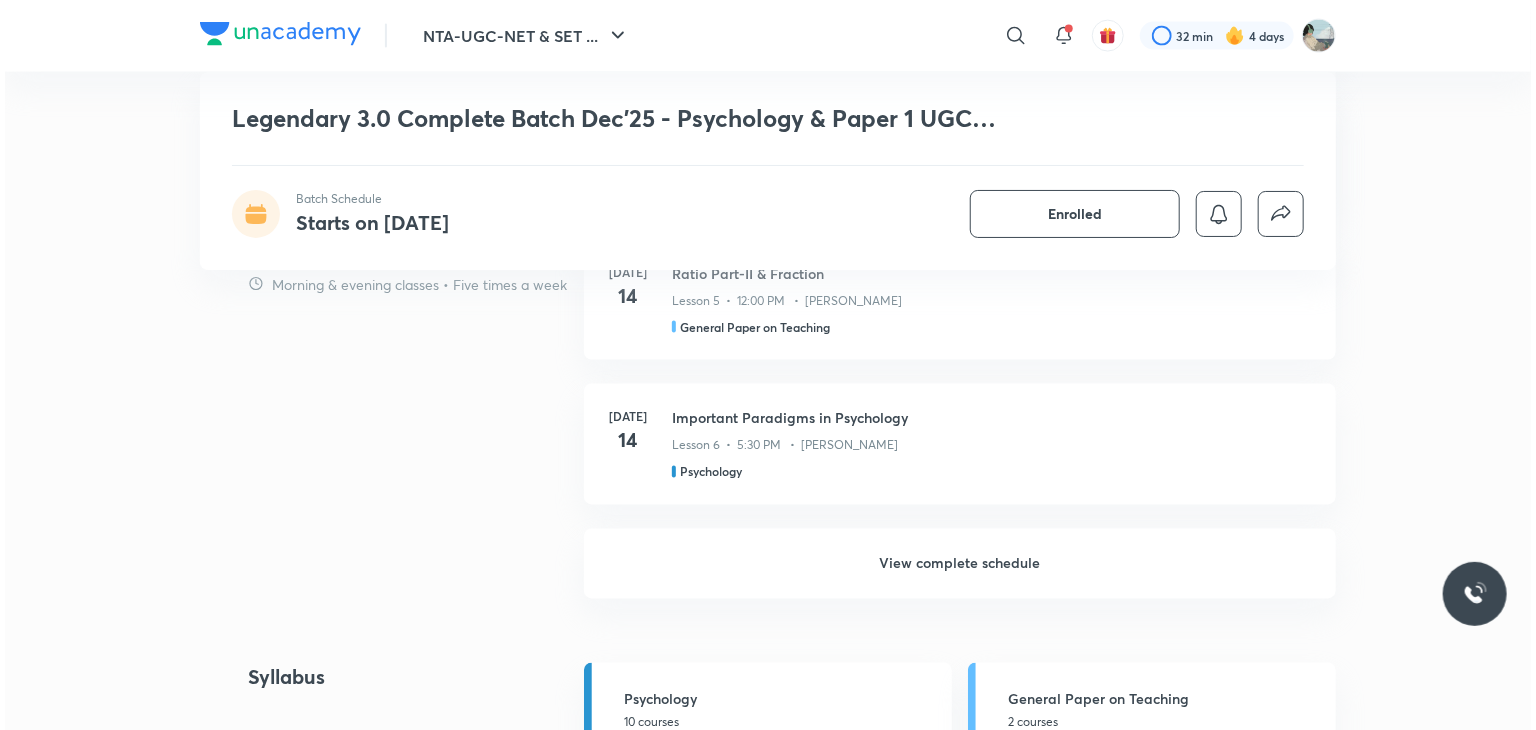 scroll, scrollTop: 0, scrollLeft: 0, axis: both 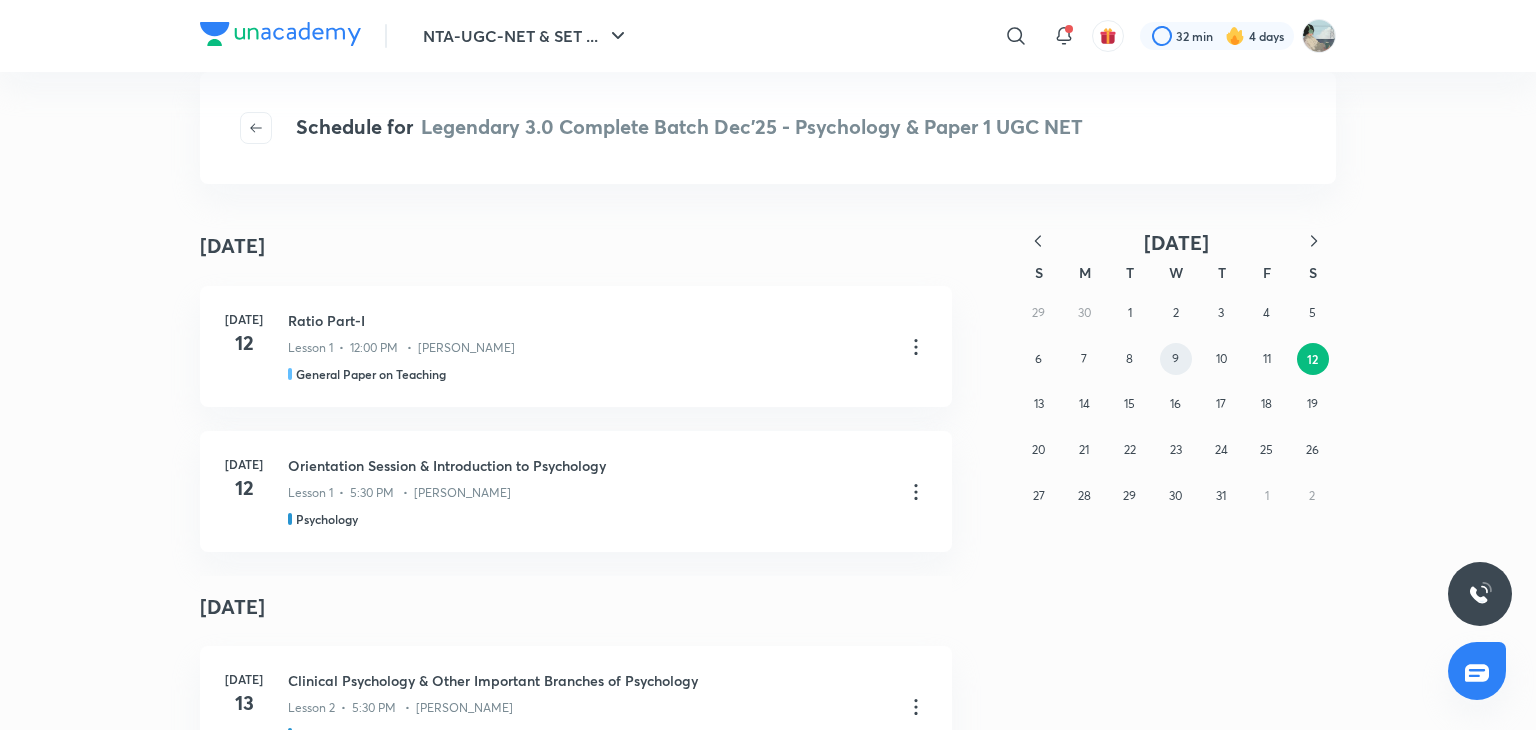 click on "9" at bounding box center [1176, 359] 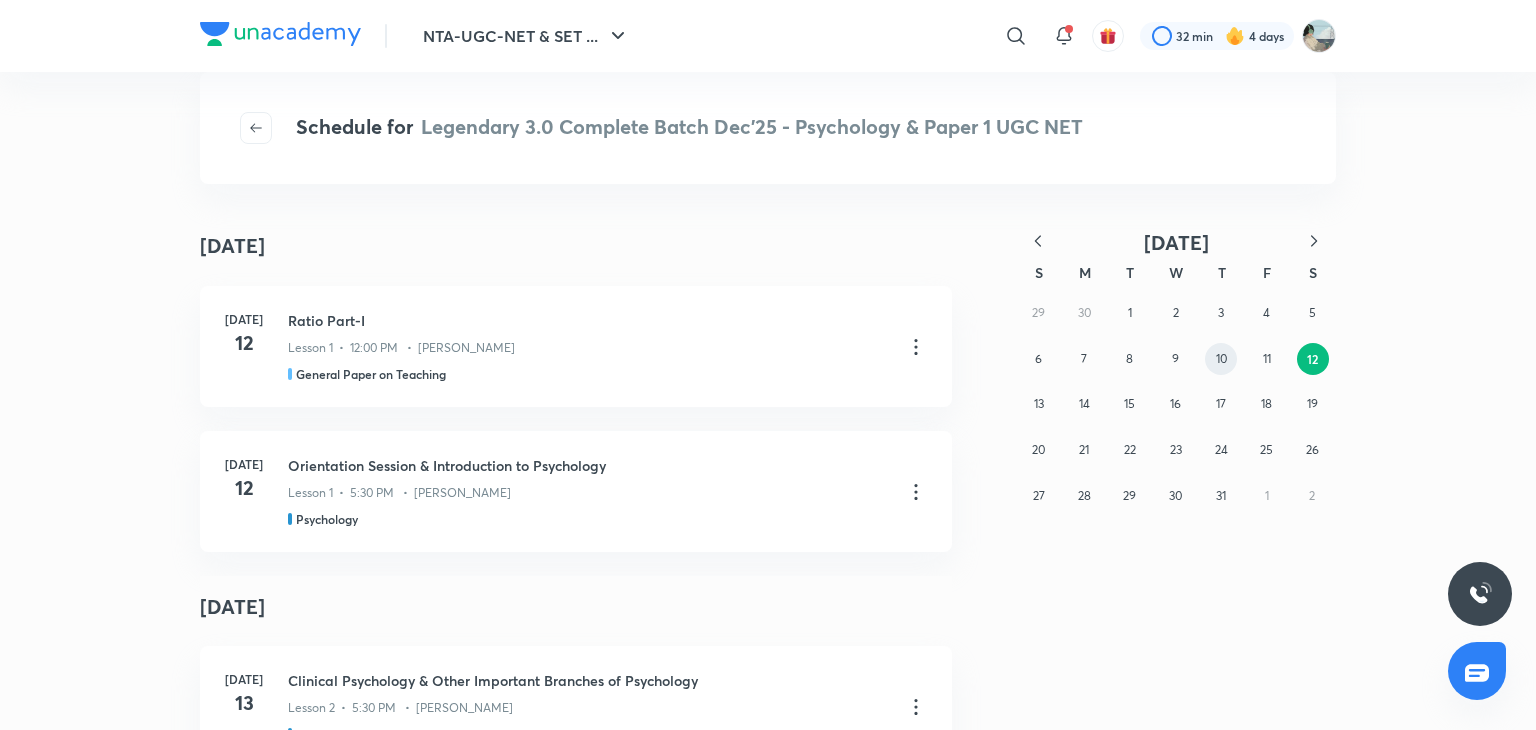 click on "10" at bounding box center [1221, 358] 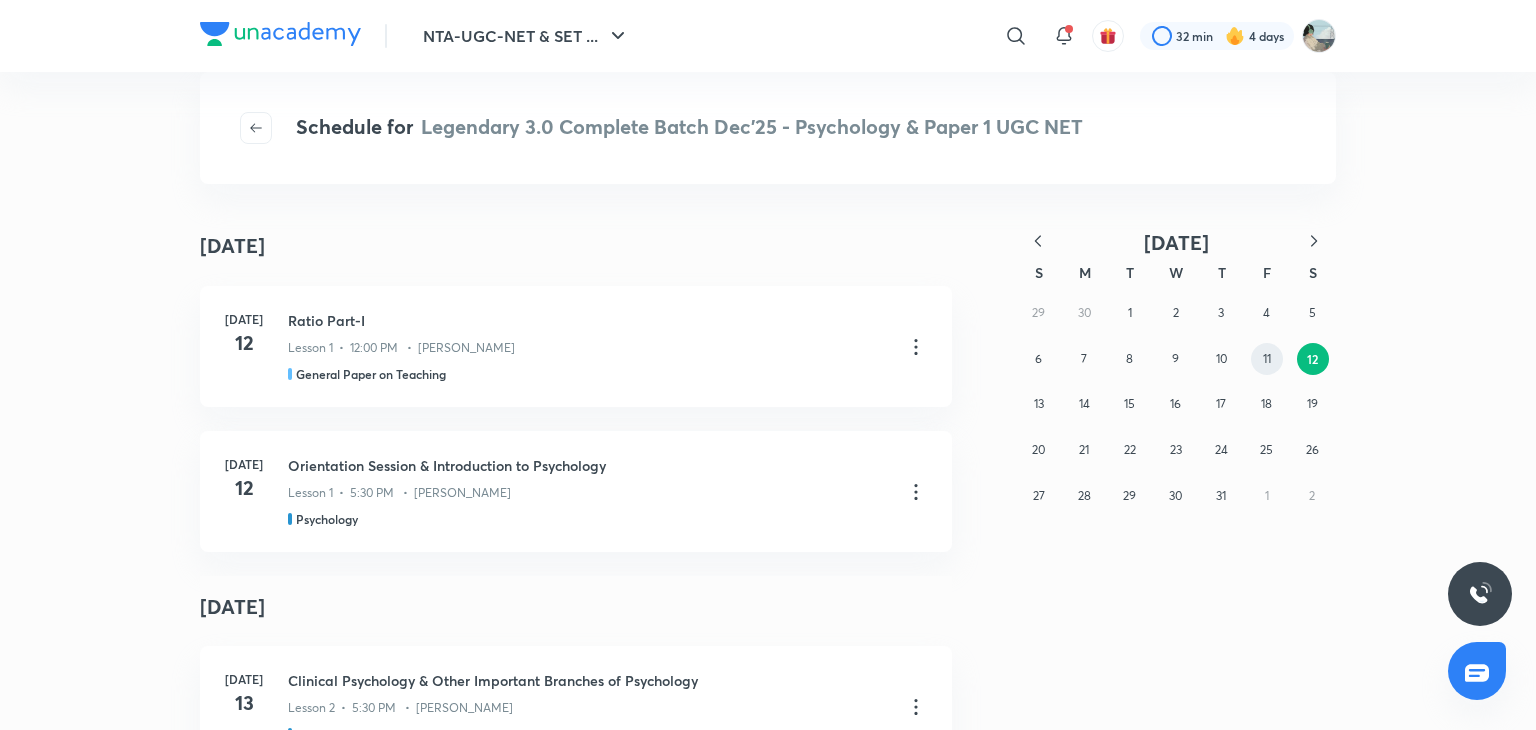 click on "11" at bounding box center (1267, 358) 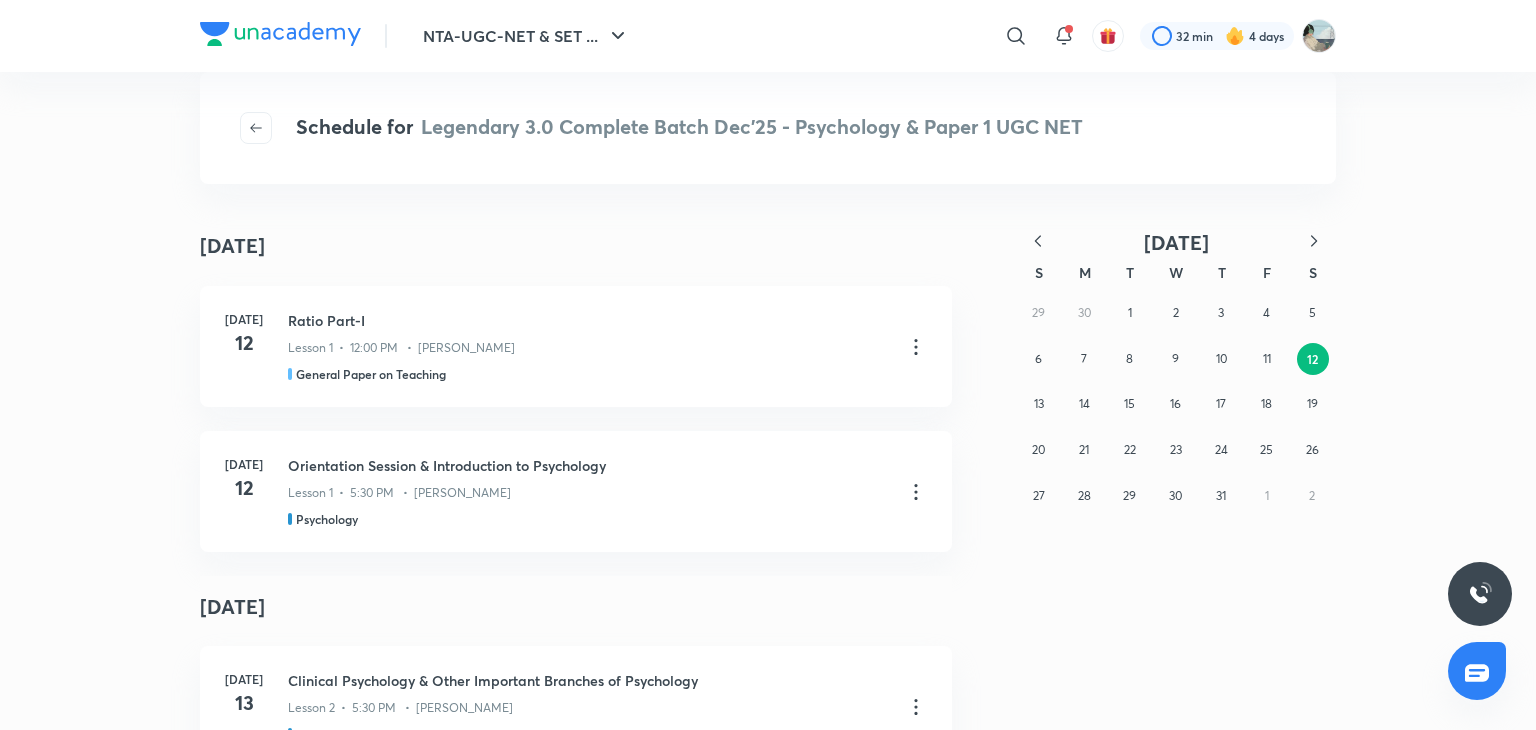 click on "12" at bounding box center [1313, 359] 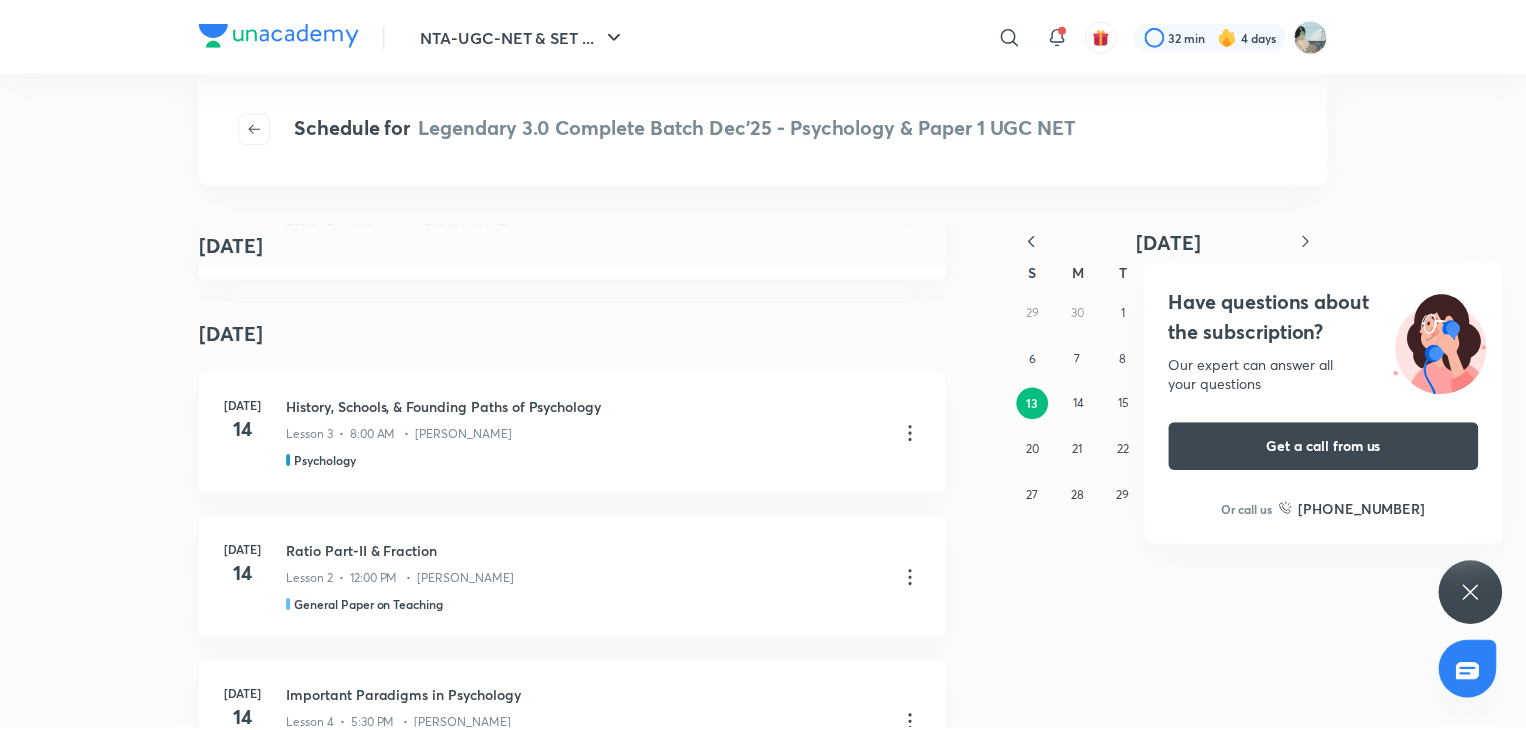scroll, scrollTop: 0, scrollLeft: 0, axis: both 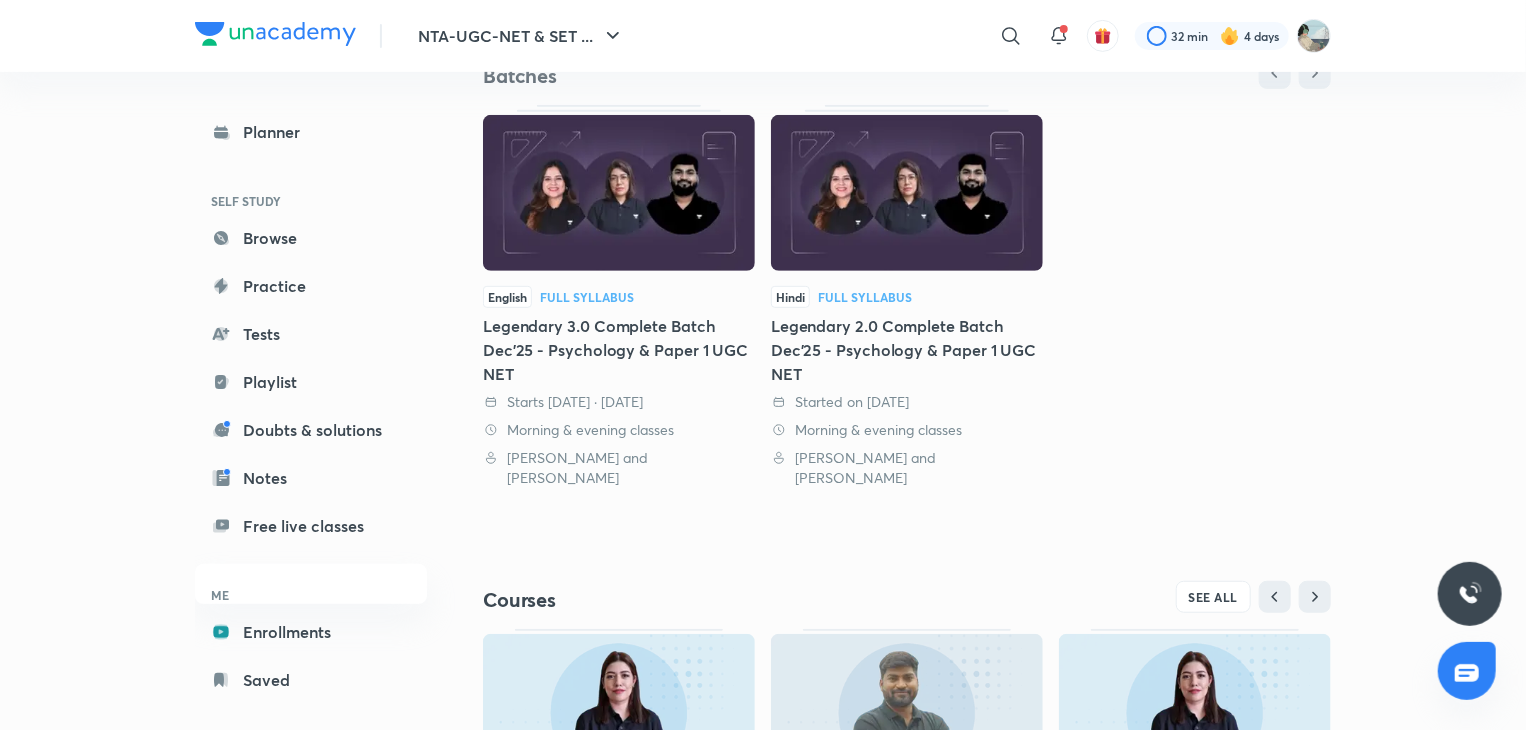 click on "Legendary 2.0 Complete Batch Dec'25 - Psychology & Paper 1 UGC NET" at bounding box center [907, 350] 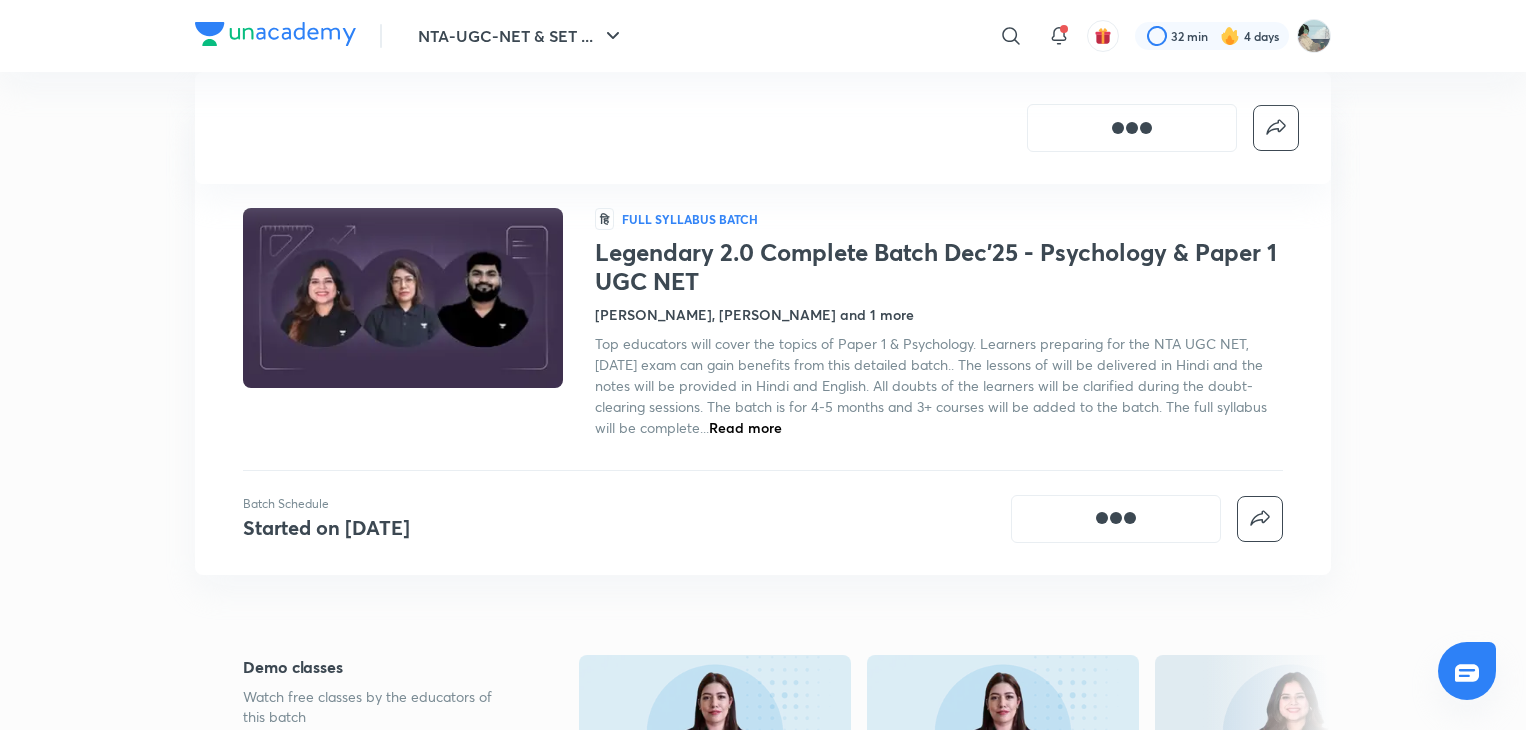 scroll, scrollTop: 810, scrollLeft: 0, axis: vertical 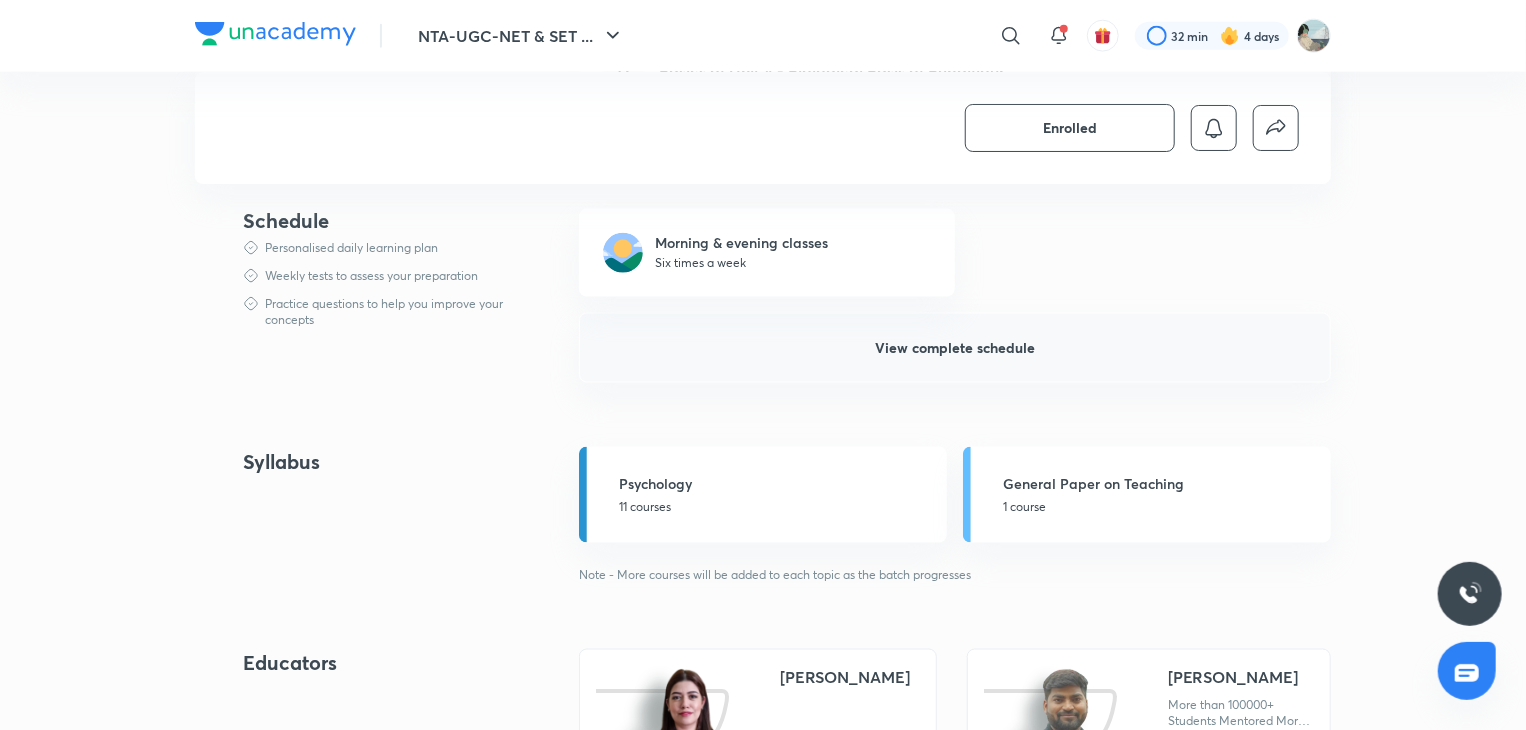 click on "View complete schedule" at bounding box center [955, 348] 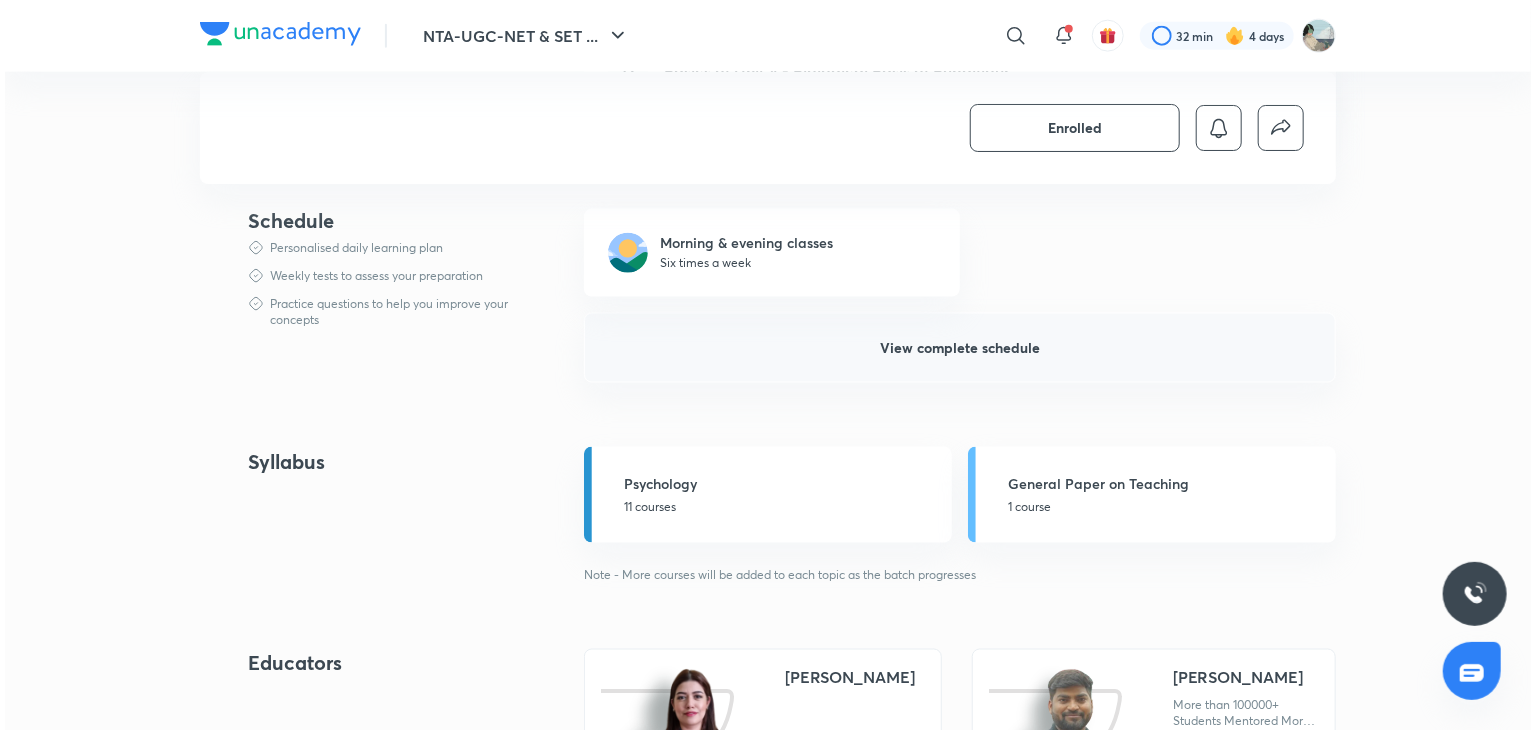 scroll, scrollTop: 0, scrollLeft: 0, axis: both 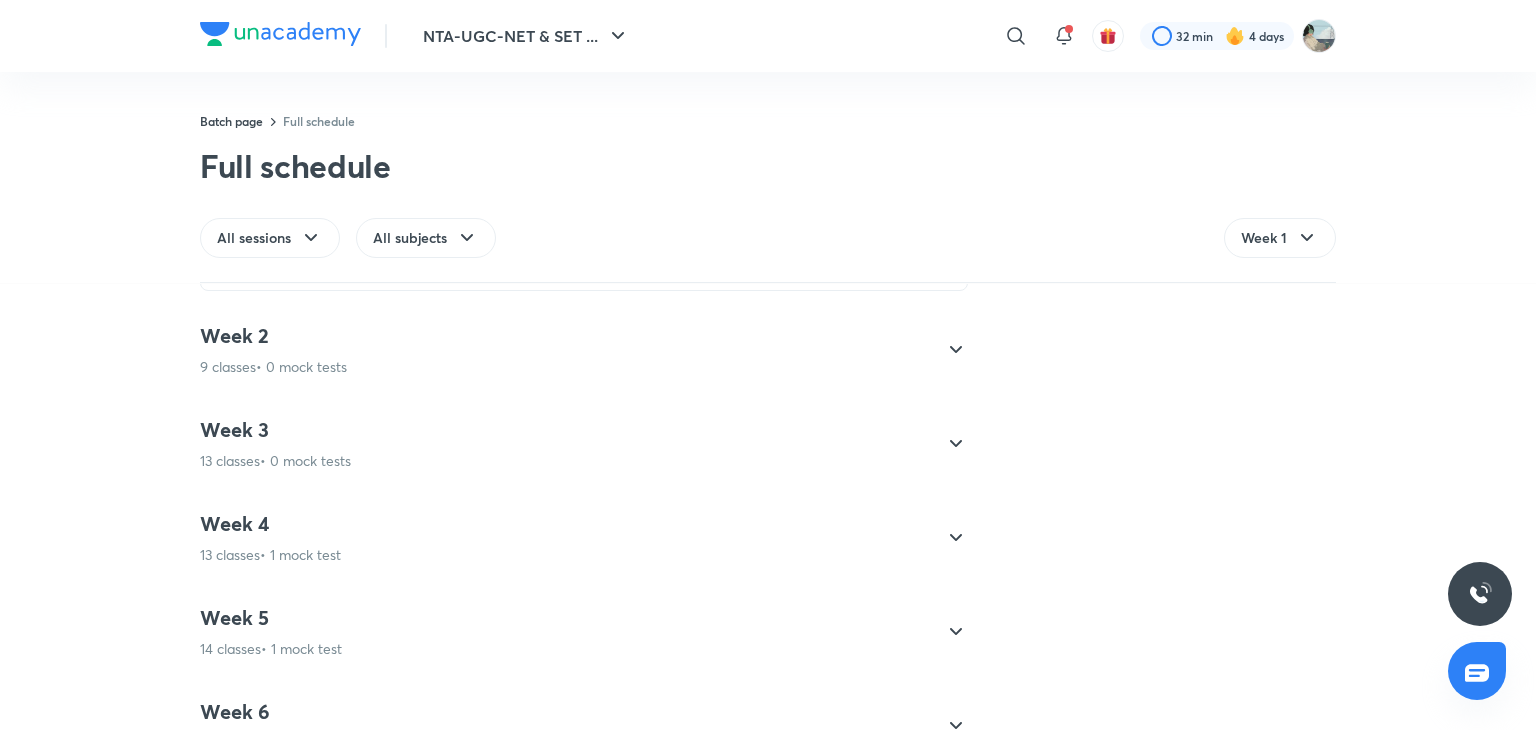 click on "Week 2 9 classes  •   0 mock tests" at bounding box center [584, 350] 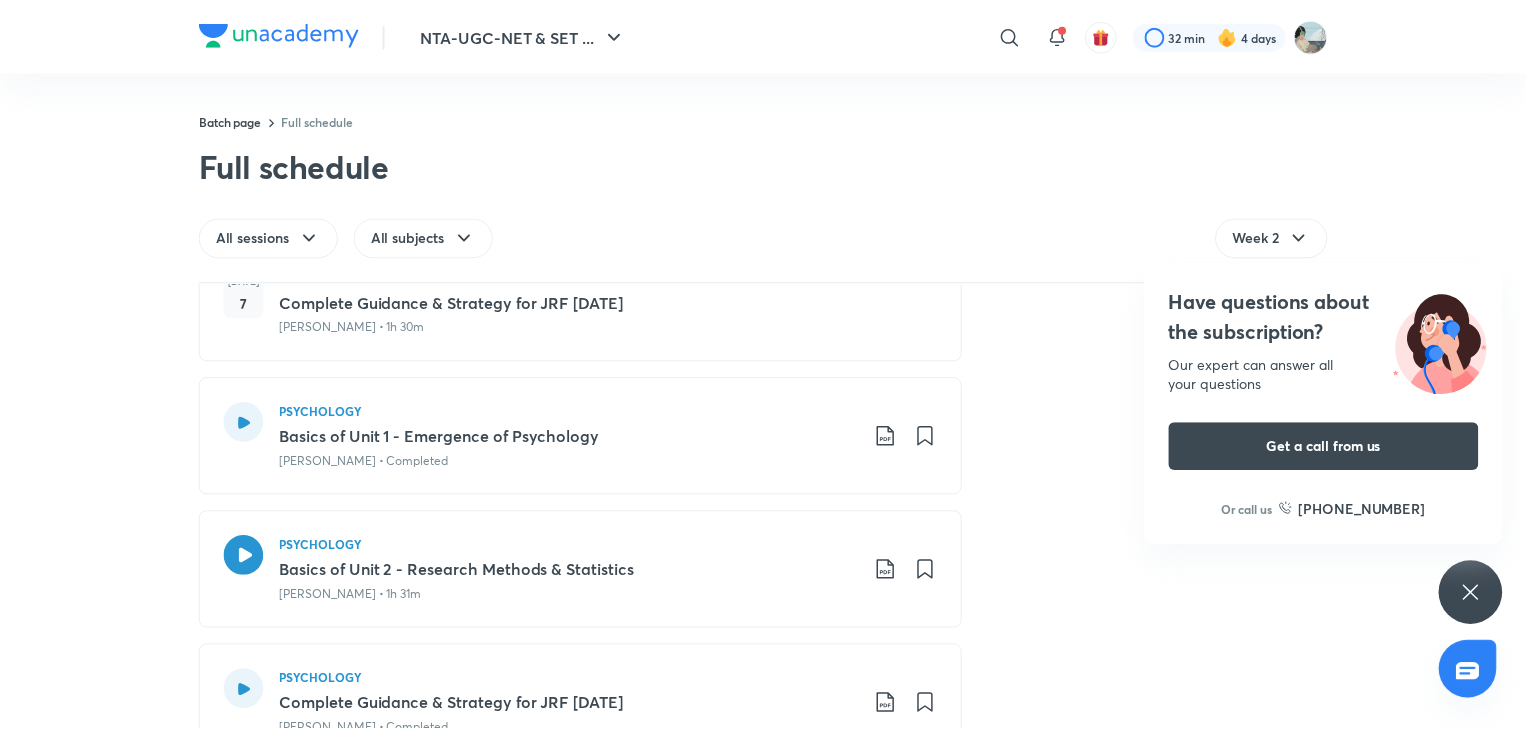 scroll, scrollTop: 523, scrollLeft: 0, axis: vertical 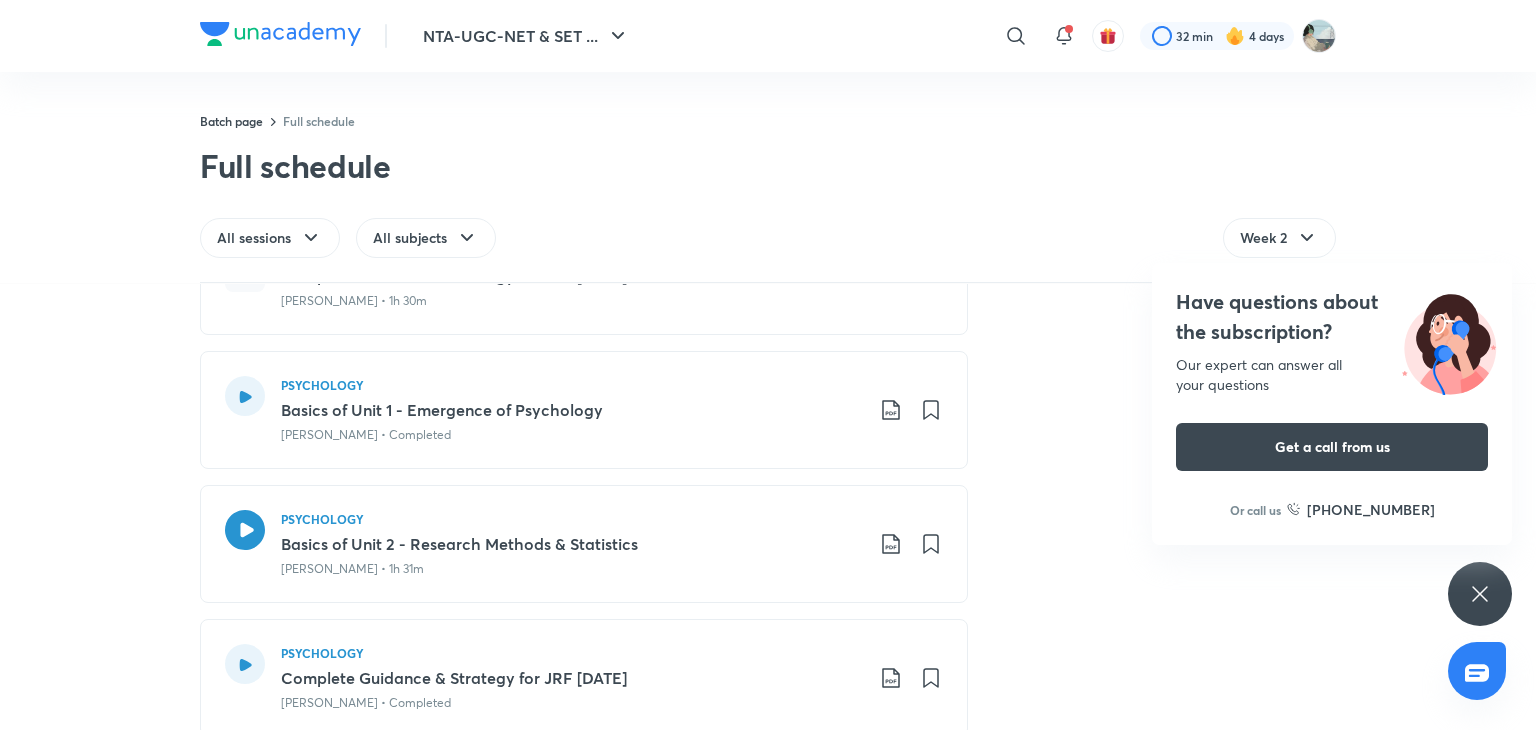 click on "PSYCHOLOGY Basics of Unit 2 - Research Methods & Statistics Hafsa Malik • 1h 31m" at bounding box center [584, 544] 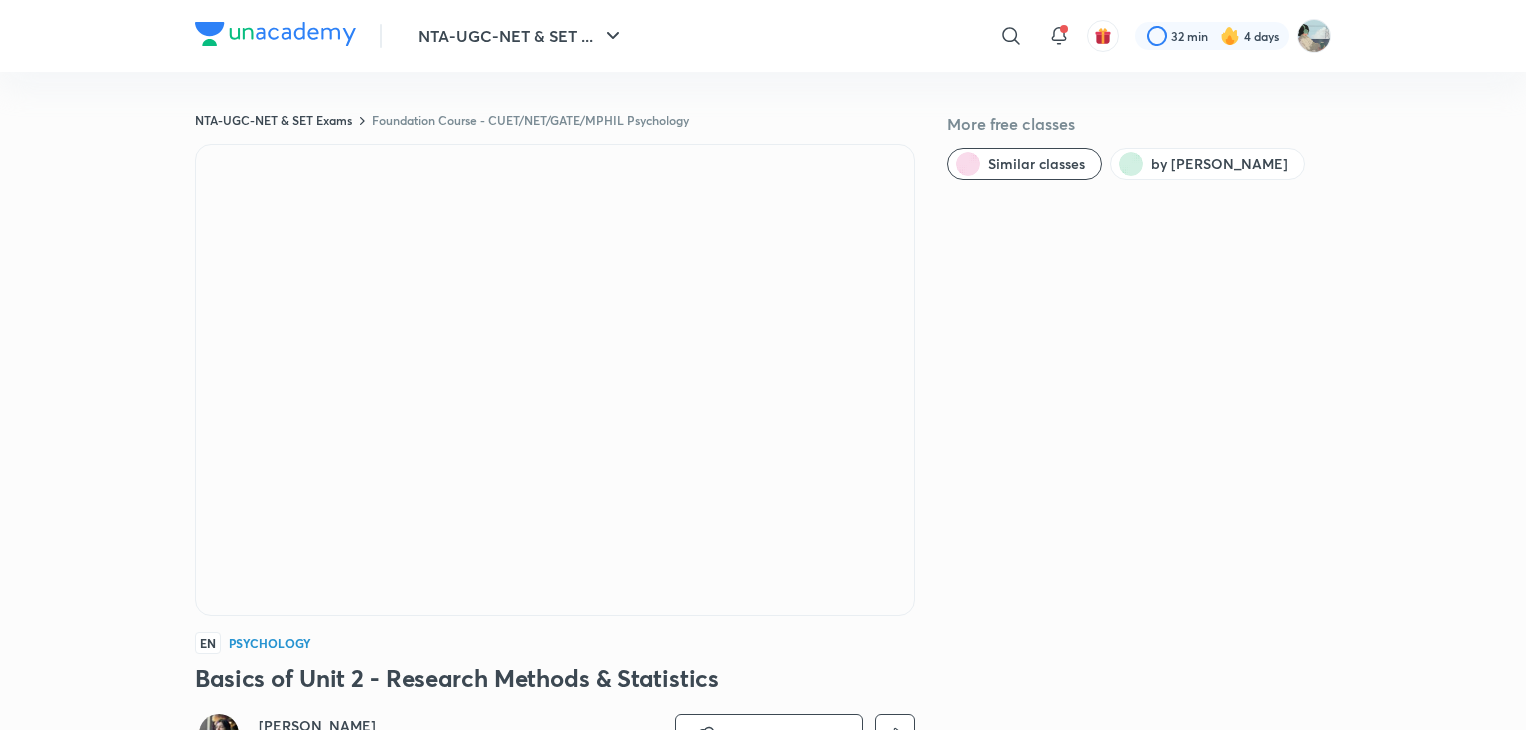 scroll, scrollTop: 0, scrollLeft: 0, axis: both 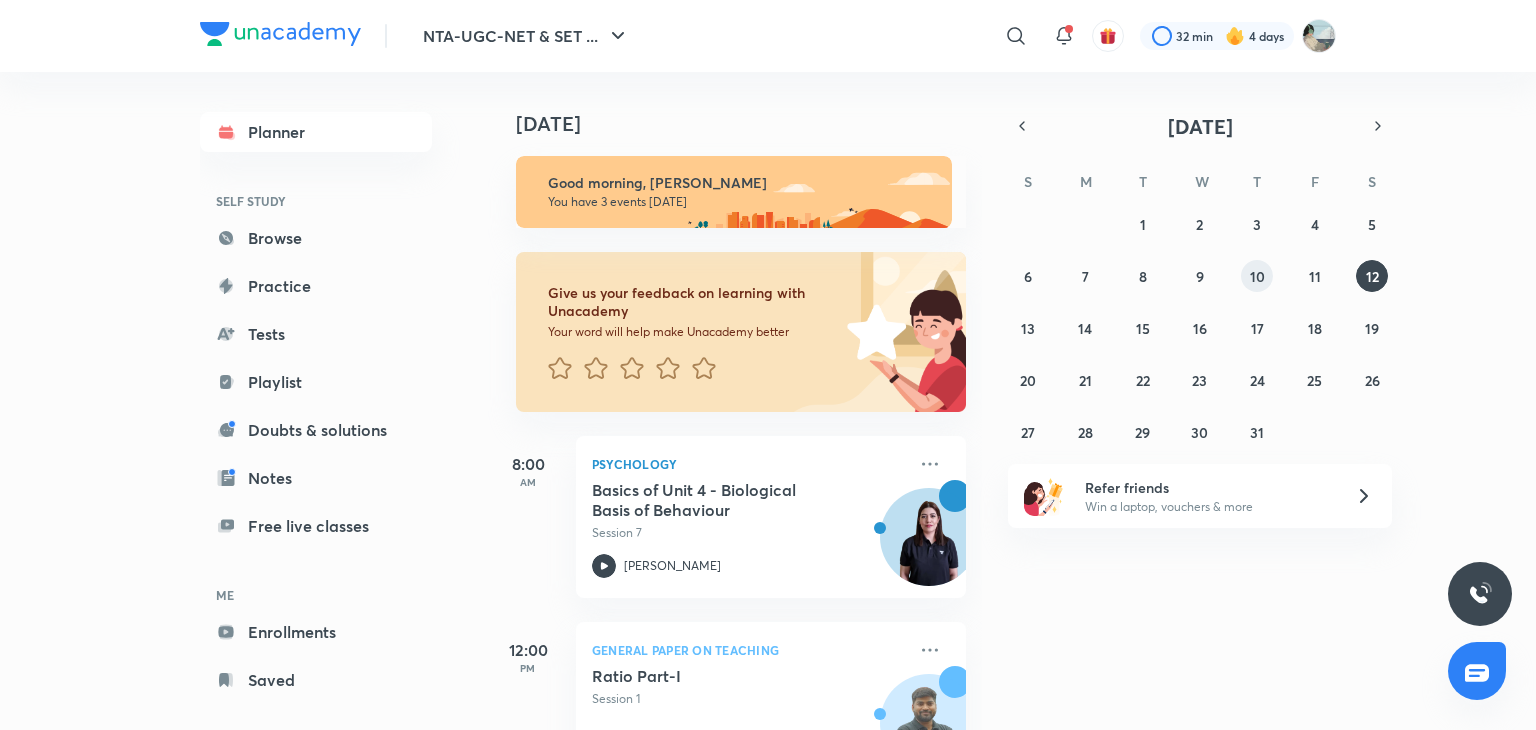 click on "10" at bounding box center [1257, 276] 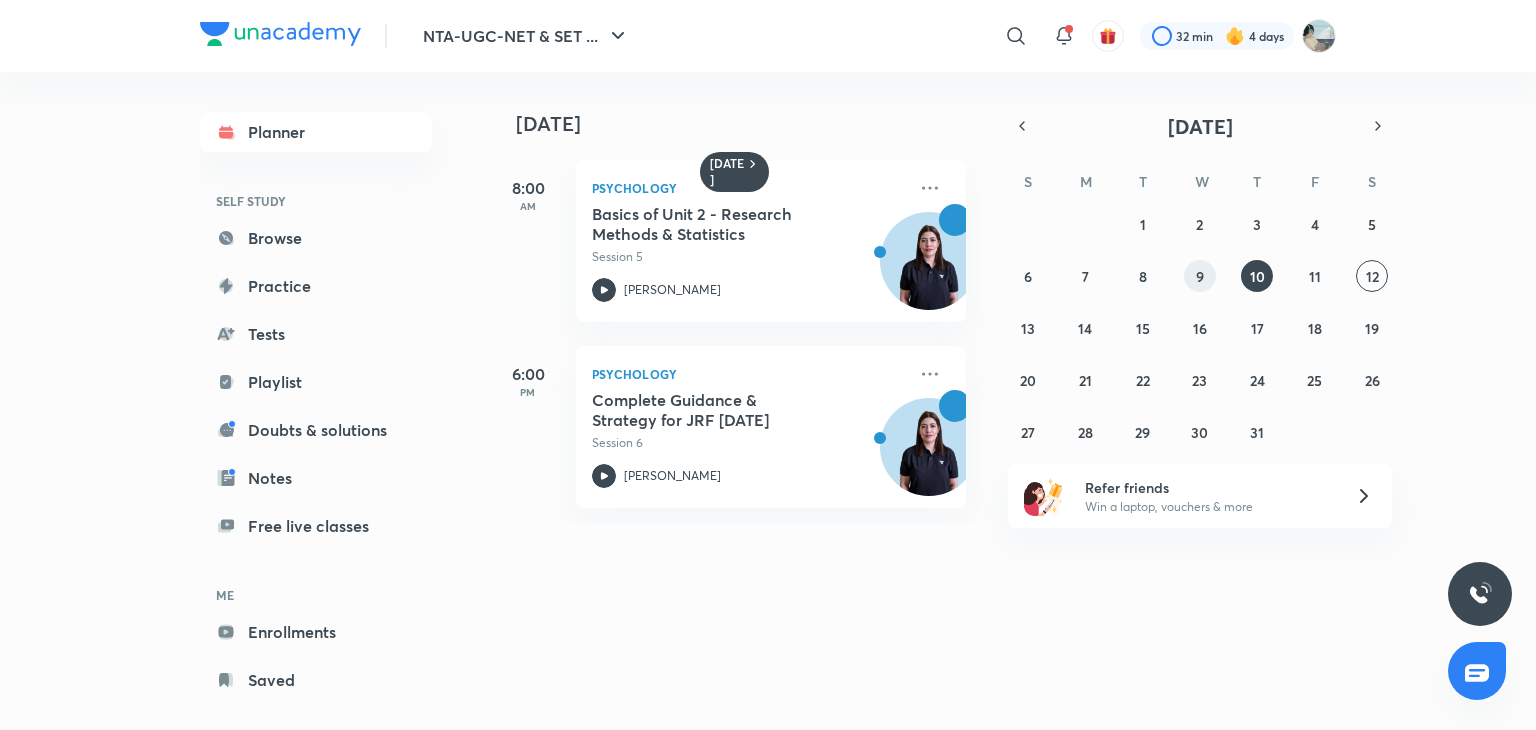click on "9" at bounding box center [1200, 276] 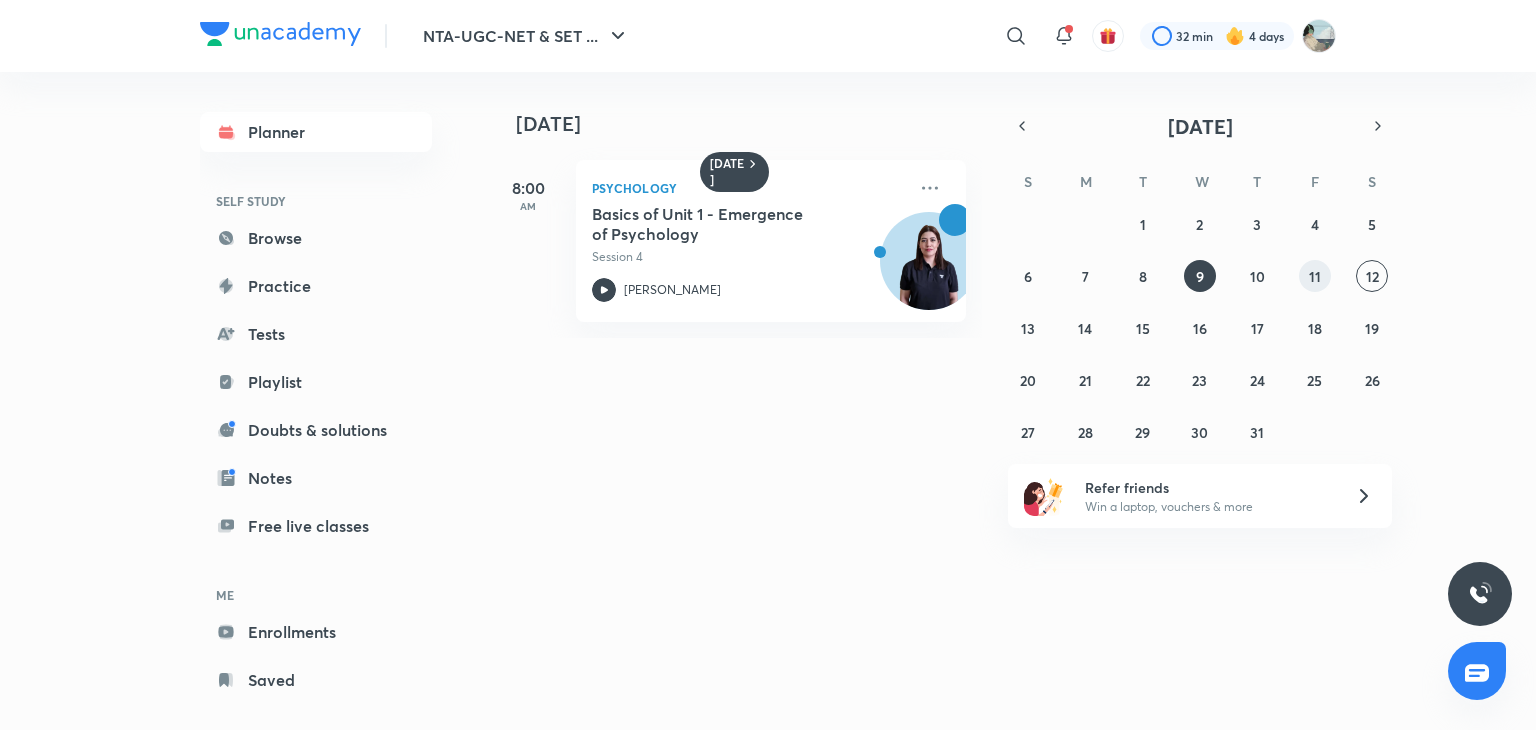 click on "11" at bounding box center (1315, 276) 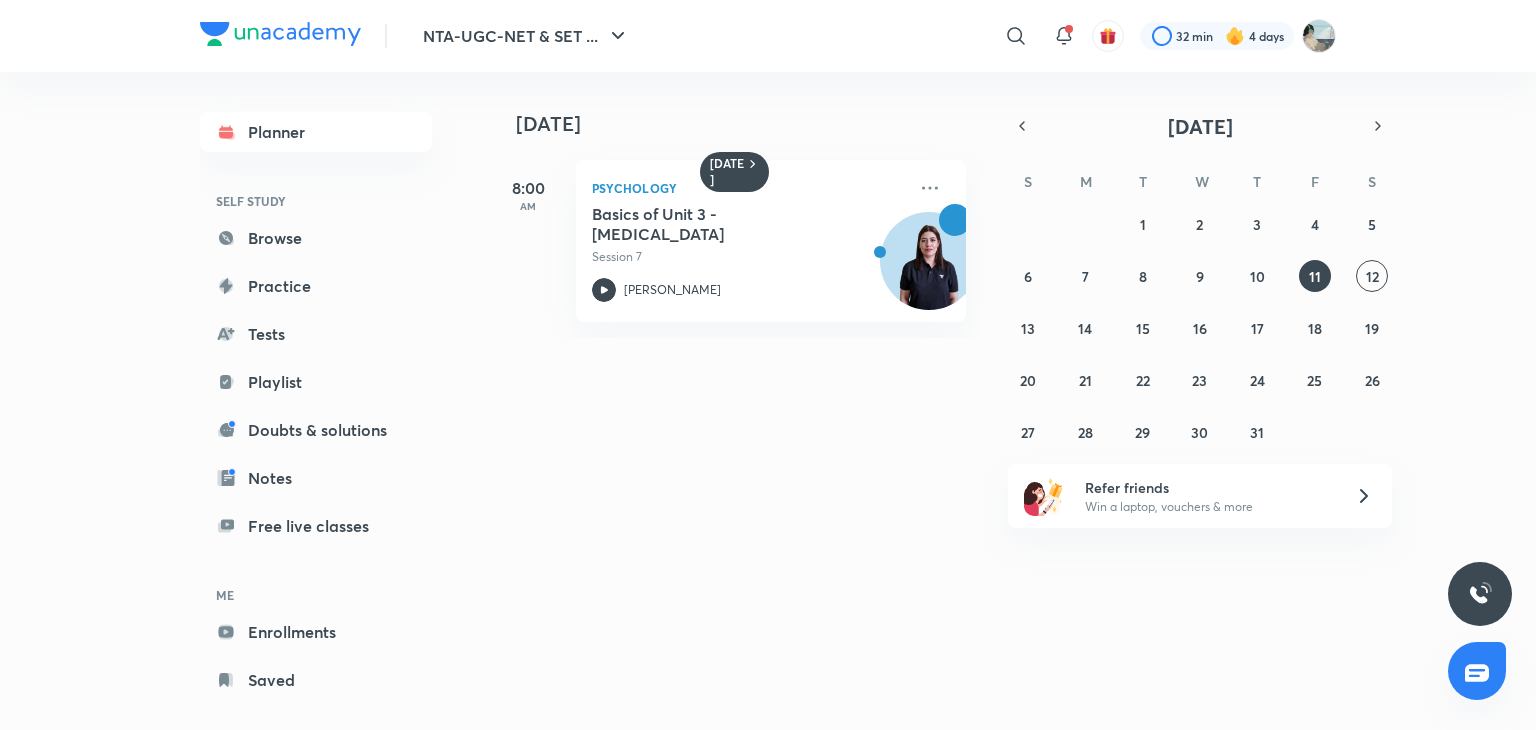 scroll, scrollTop: 0, scrollLeft: 0, axis: both 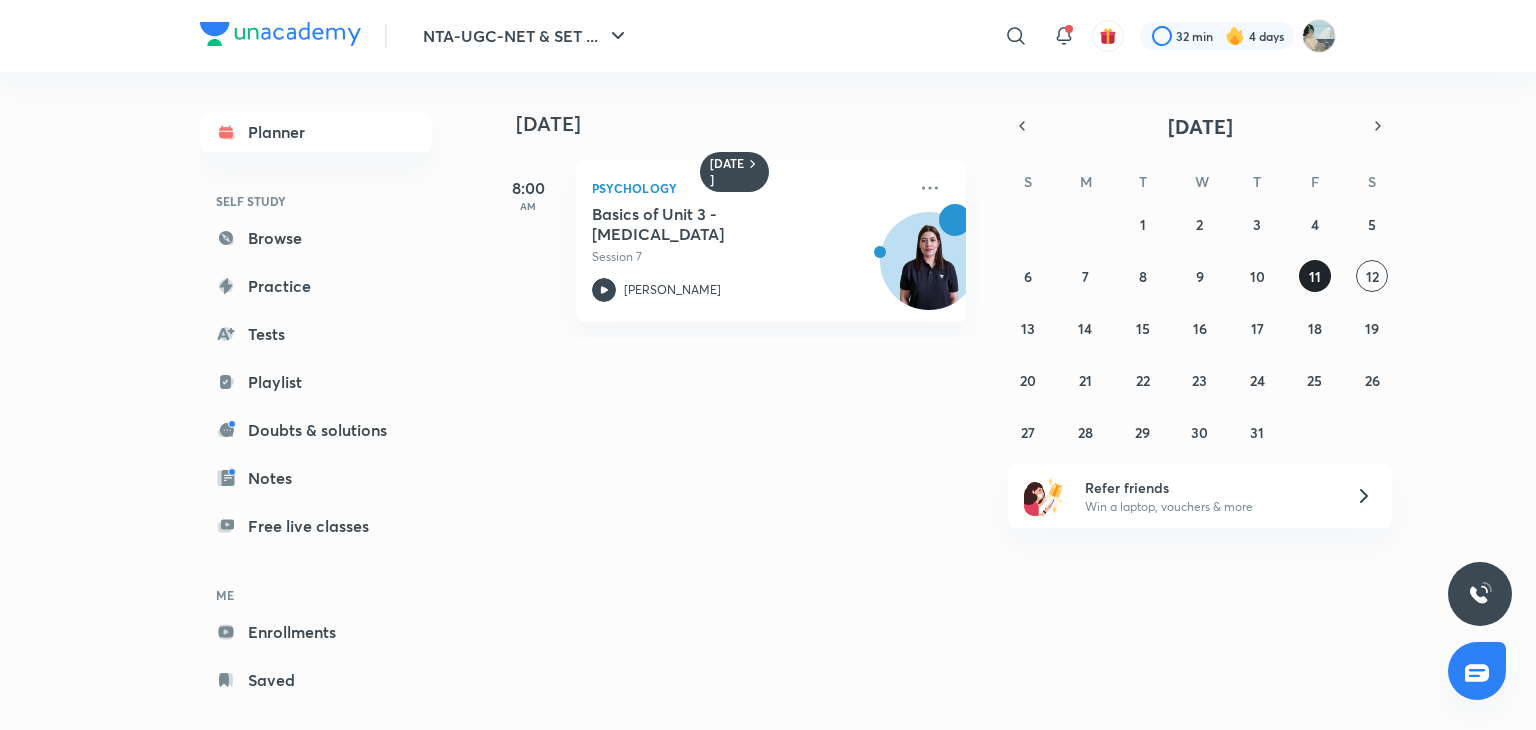 click on "11" at bounding box center [1315, 276] 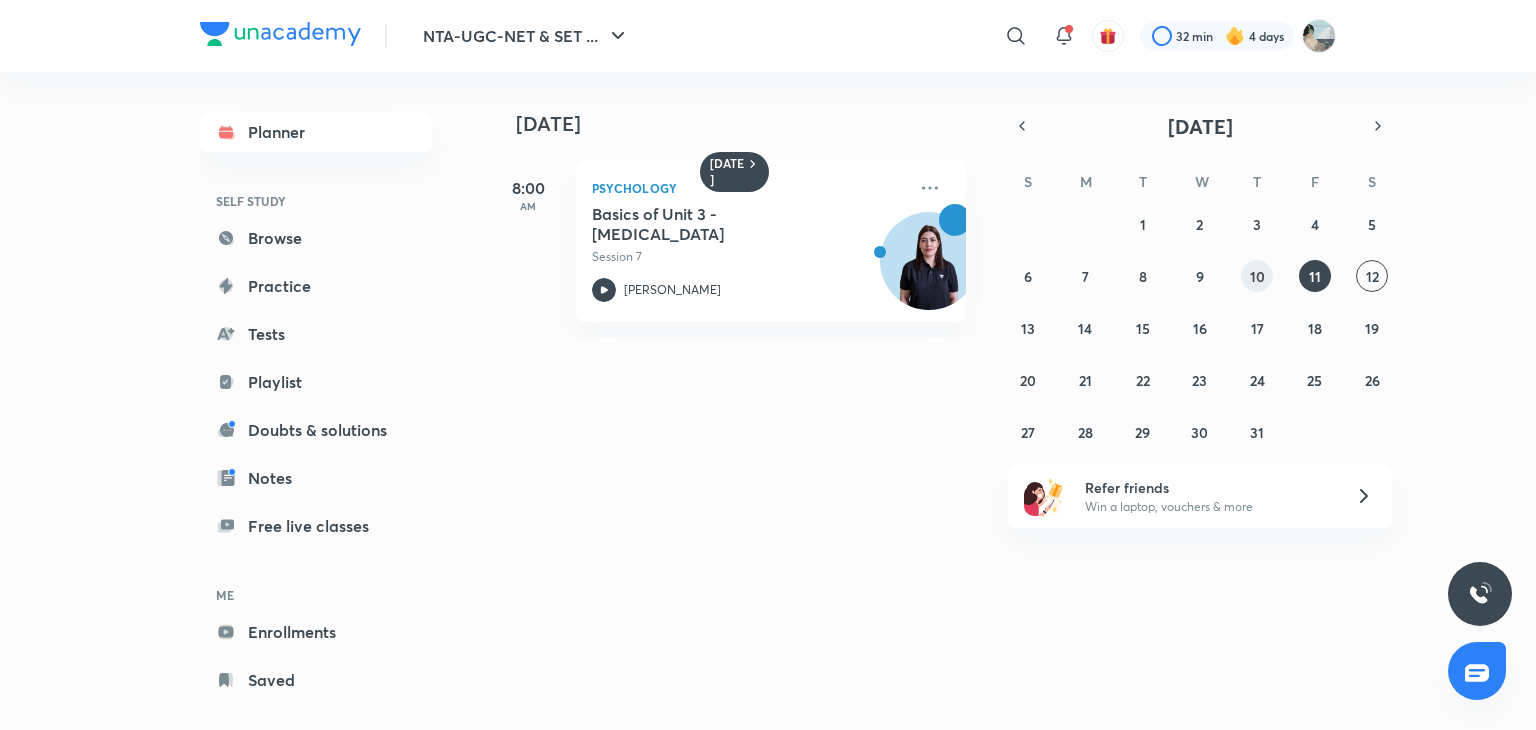 click on "10" at bounding box center (1257, 276) 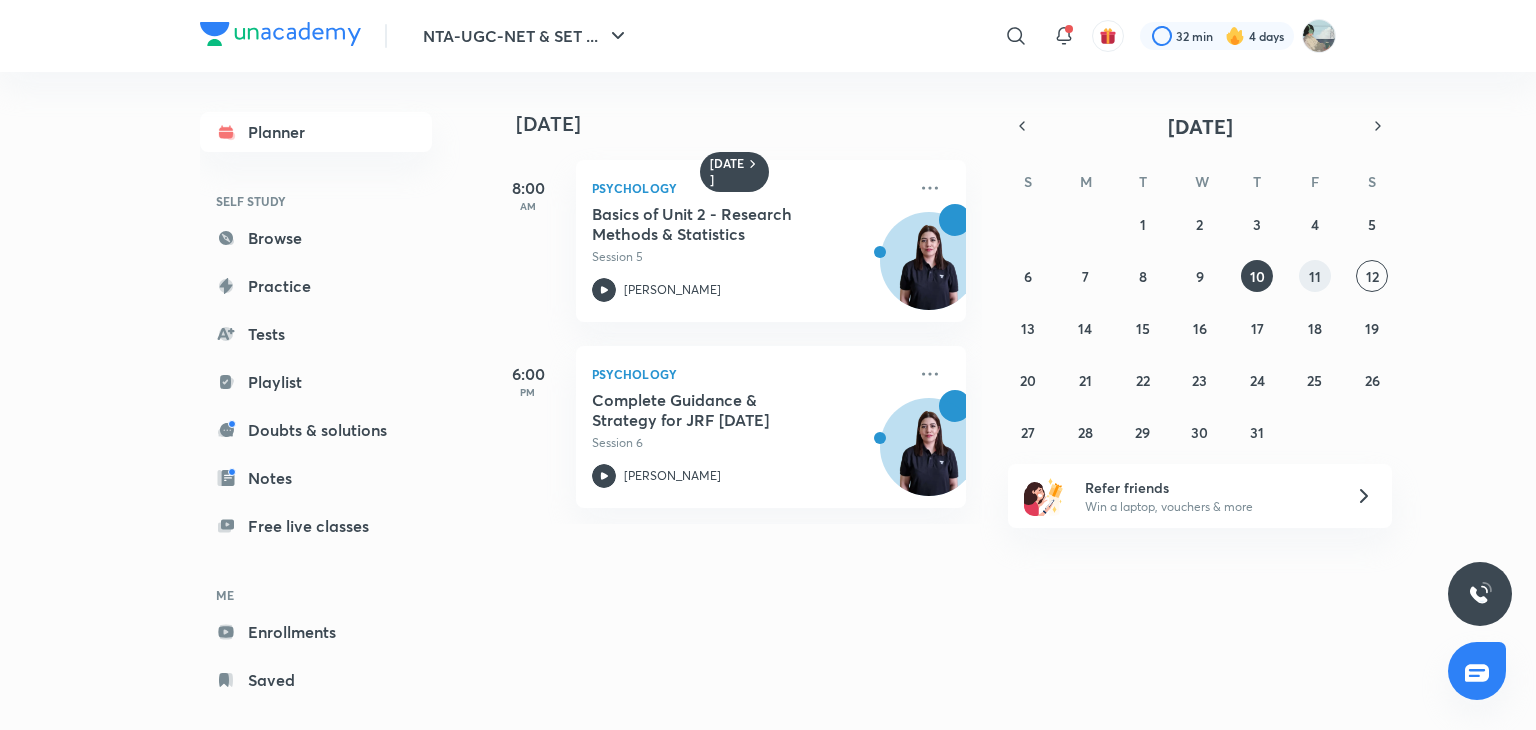 click on "11" at bounding box center [1315, 276] 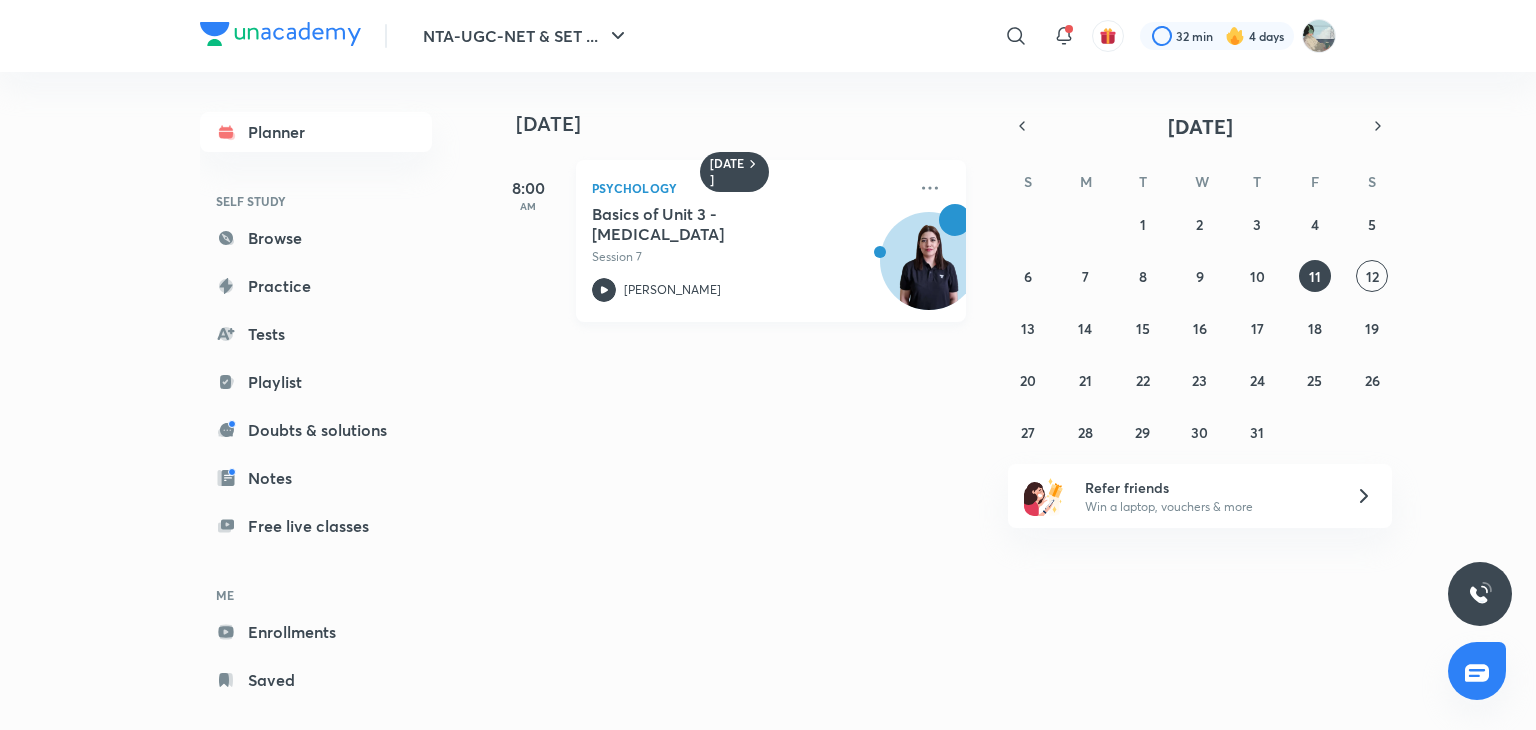 click on "Basics of Unit 3 - [MEDICAL_DATA]" at bounding box center (716, 224) 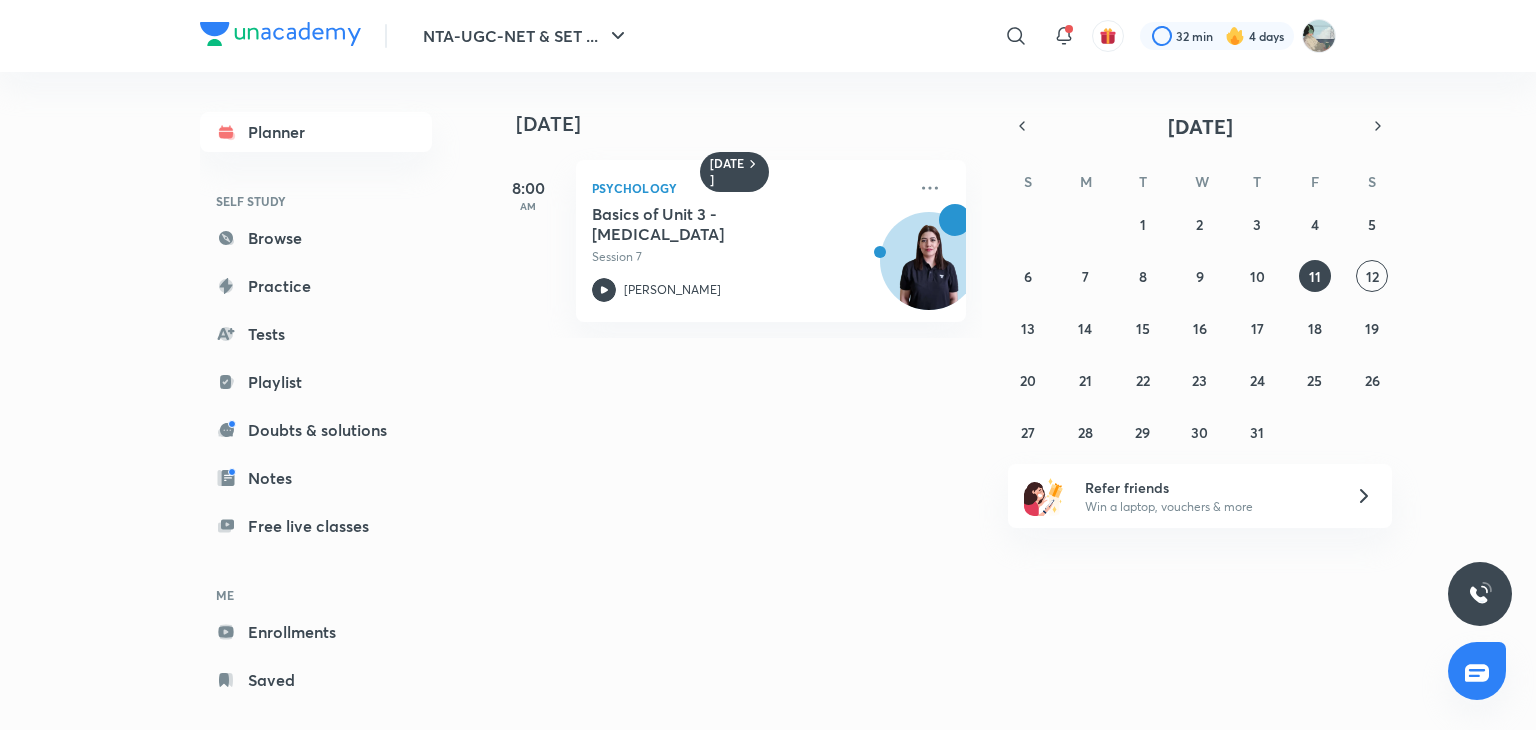 click on "AM" at bounding box center [528, 206] 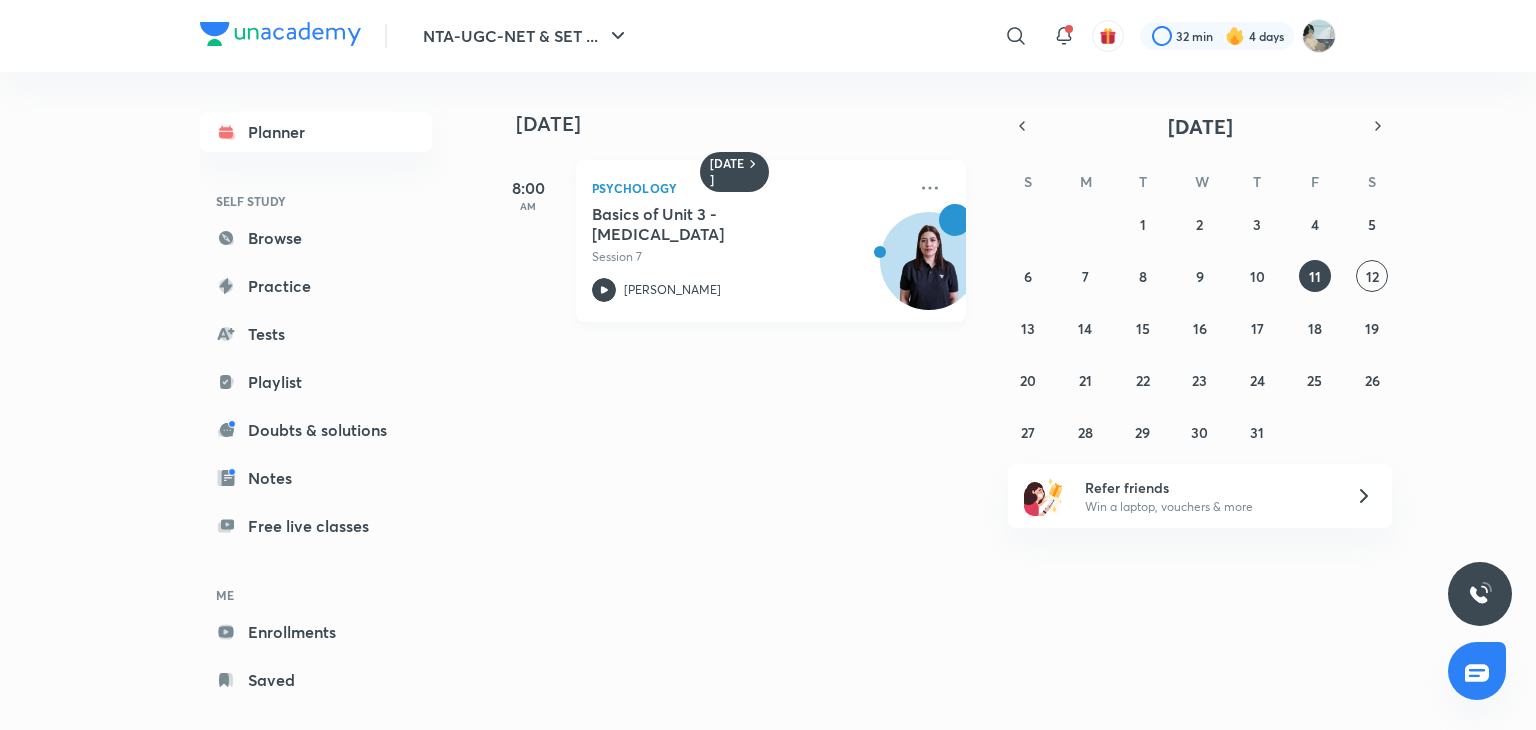 click on "Basics of Unit 3 - Psychological Testing Session 7 Hafsa Malik" at bounding box center [749, 253] 